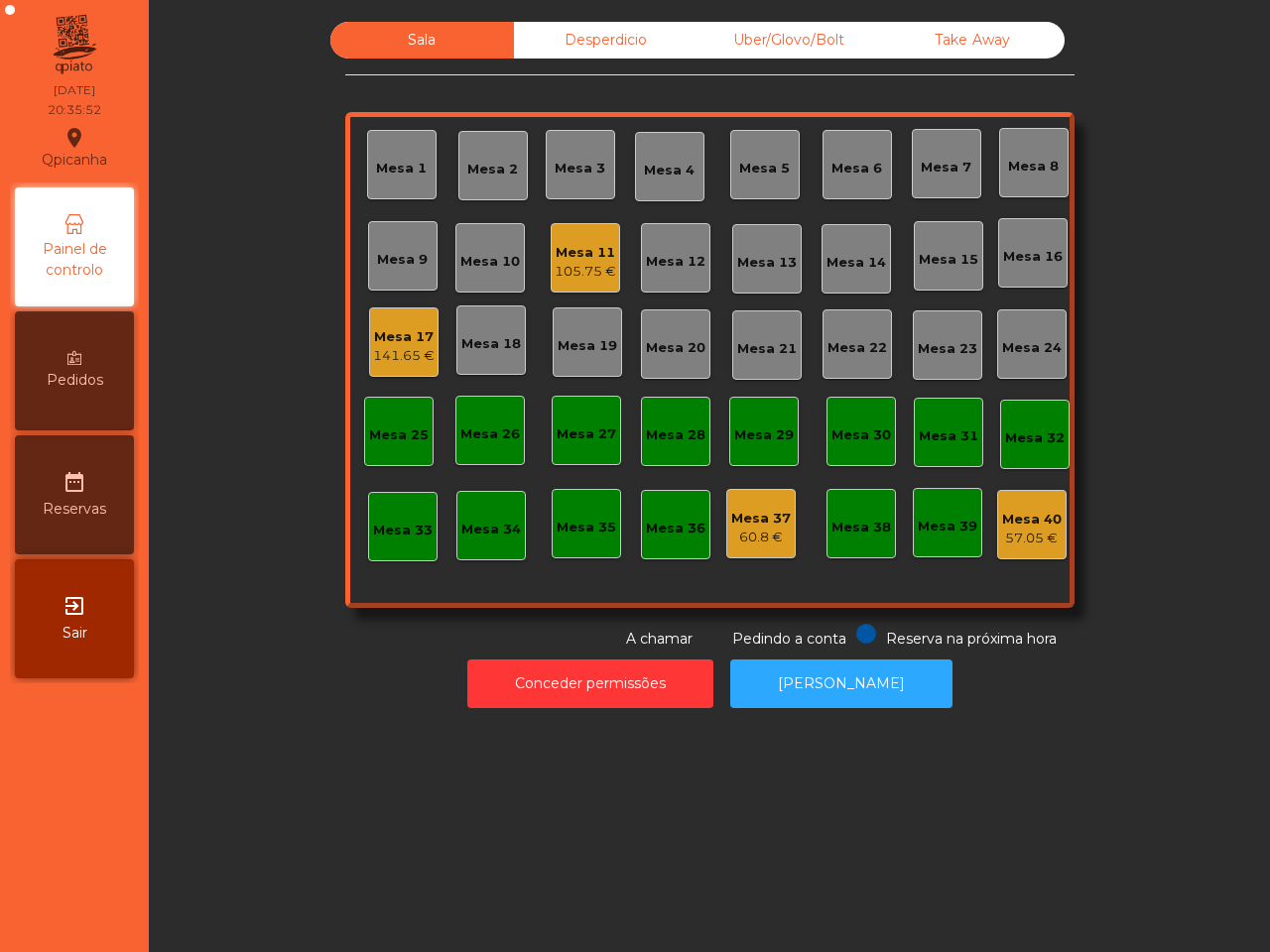 scroll, scrollTop: 0, scrollLeft: 0, axis: both 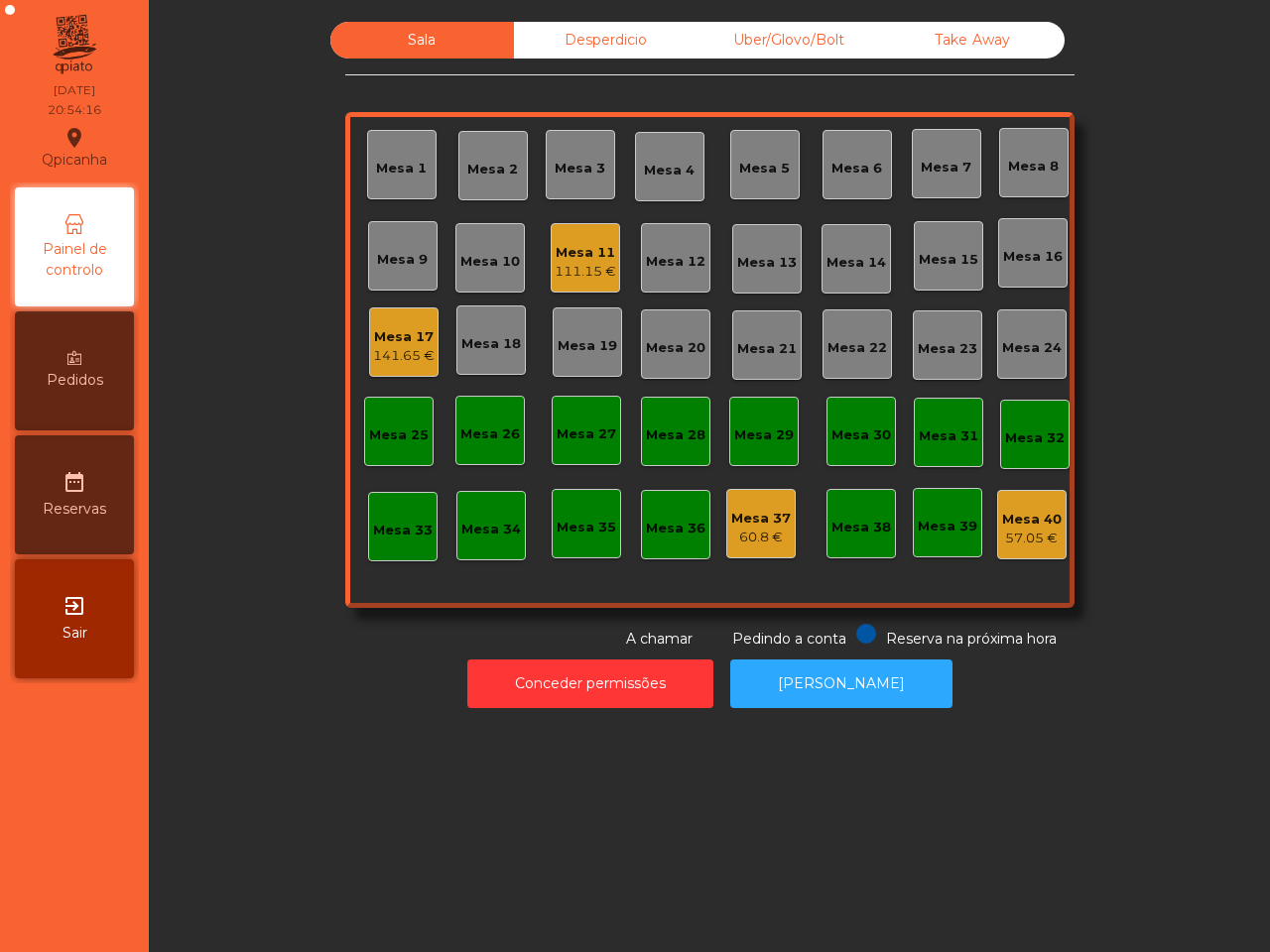 click on "141.65 €" 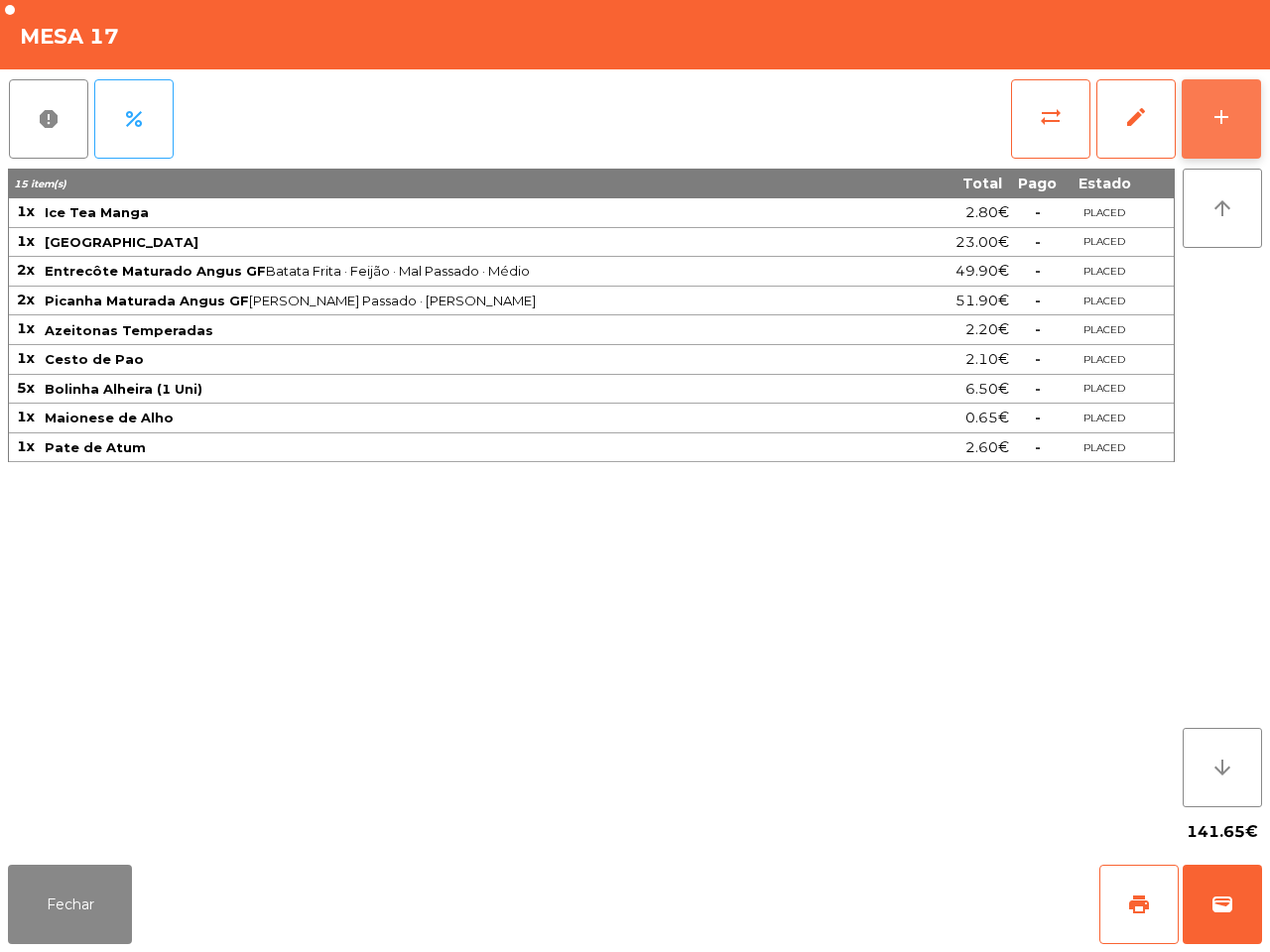 click on "add" 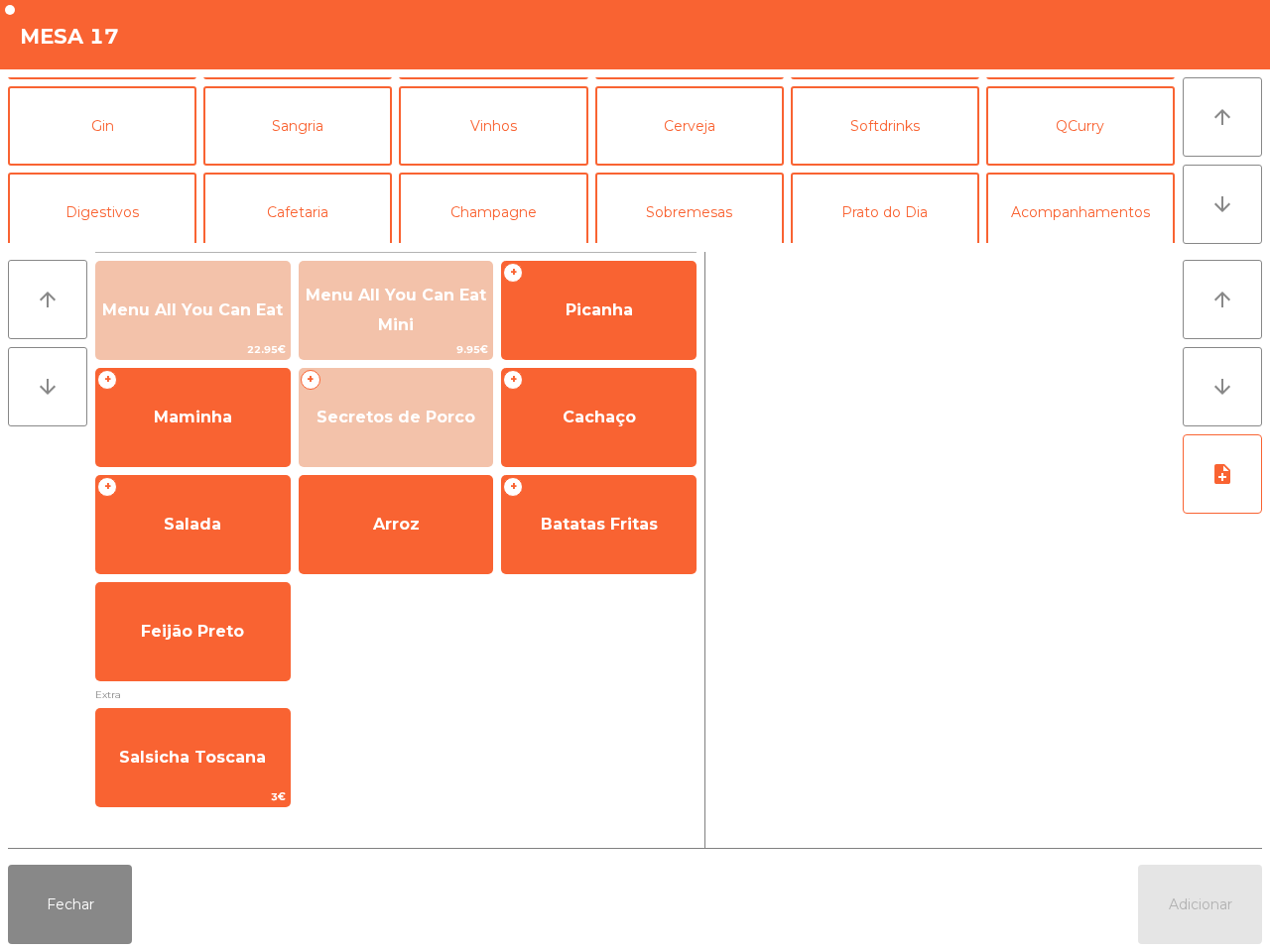scroll, scrollTop: 172, scrollLeft: 0, axis: vertical 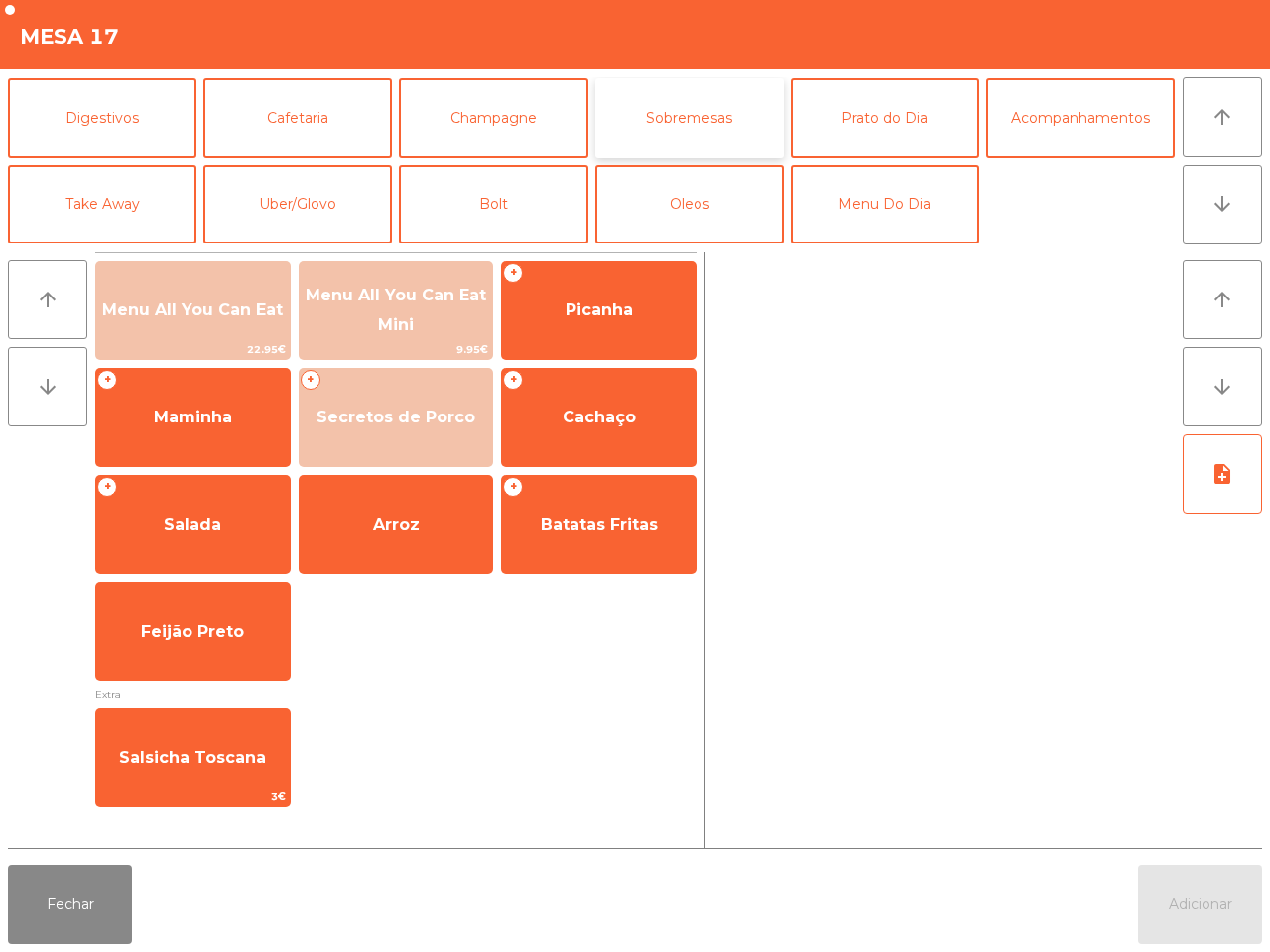 click on "Sobremesas" 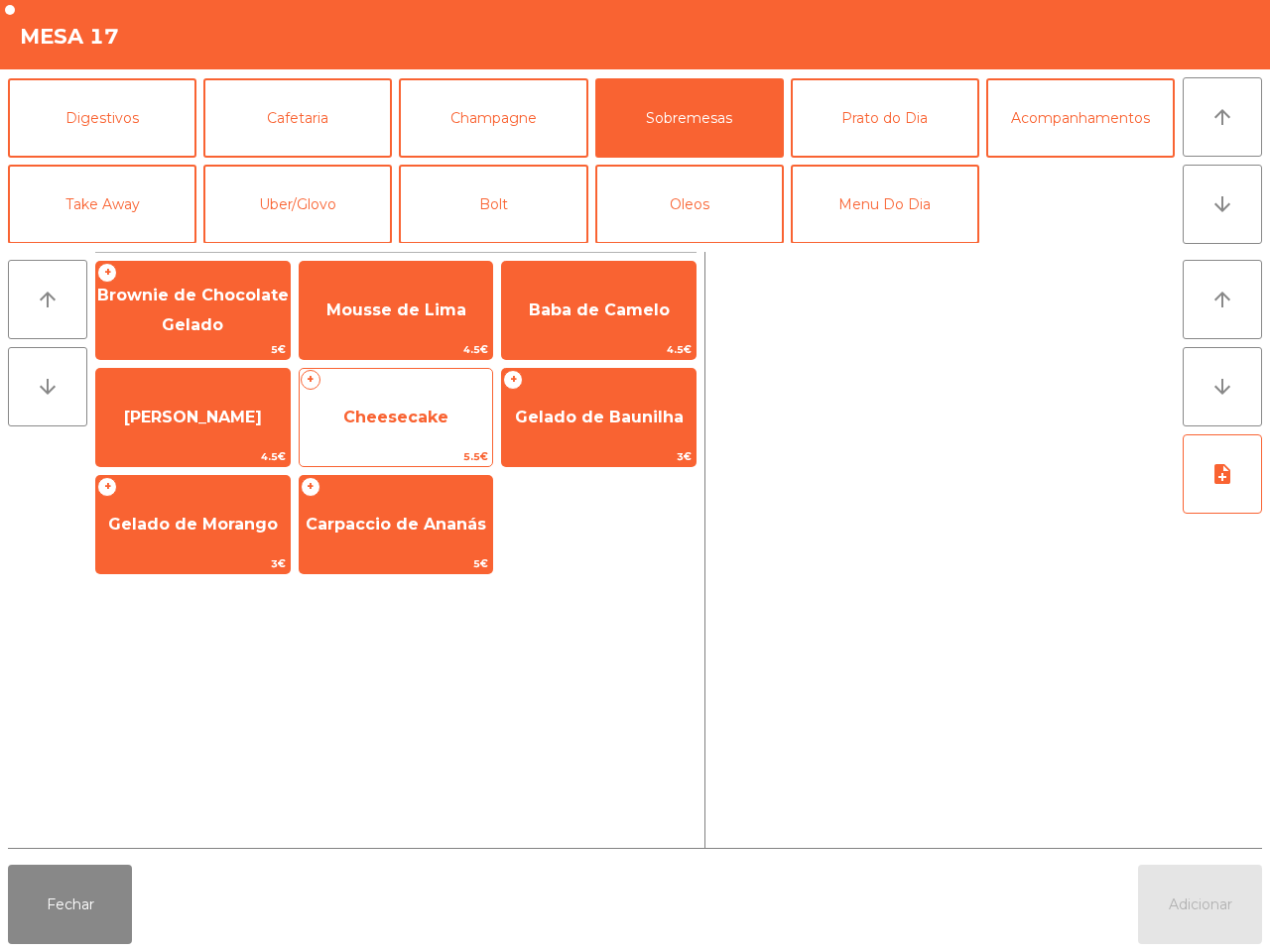 click on "Cheesecake" 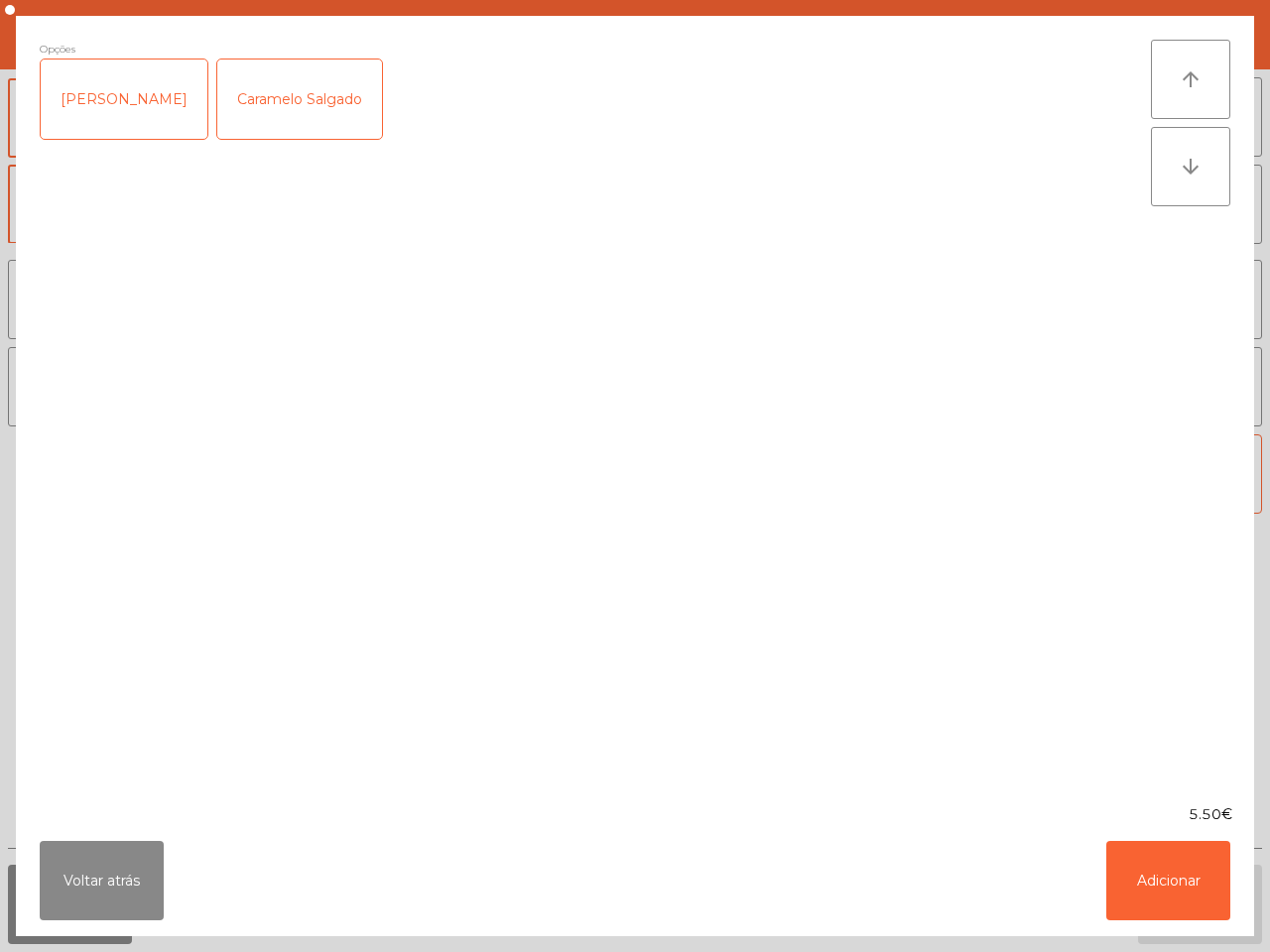 click on "[PERSON_NAME]" 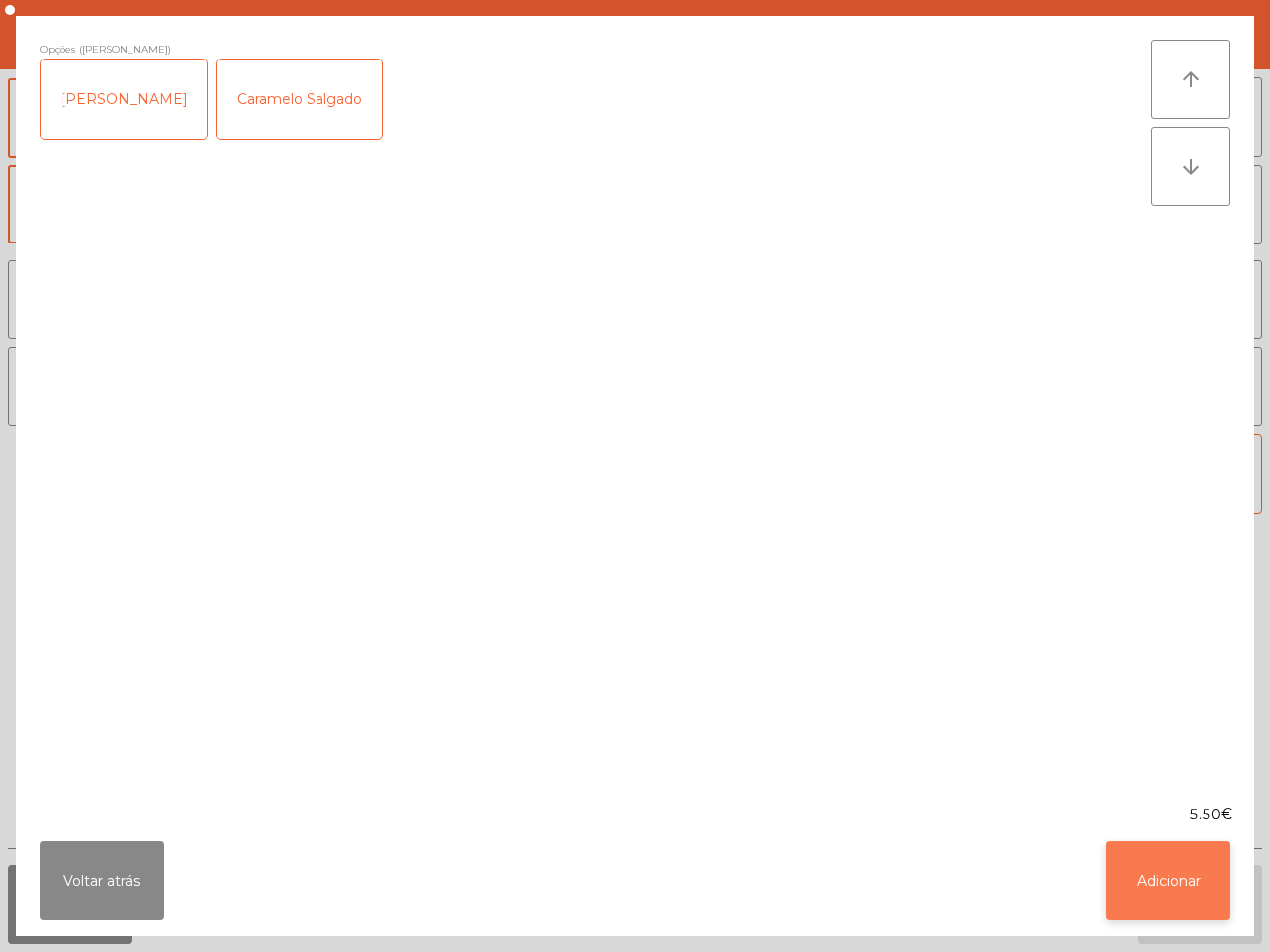 click on "Adicionar" 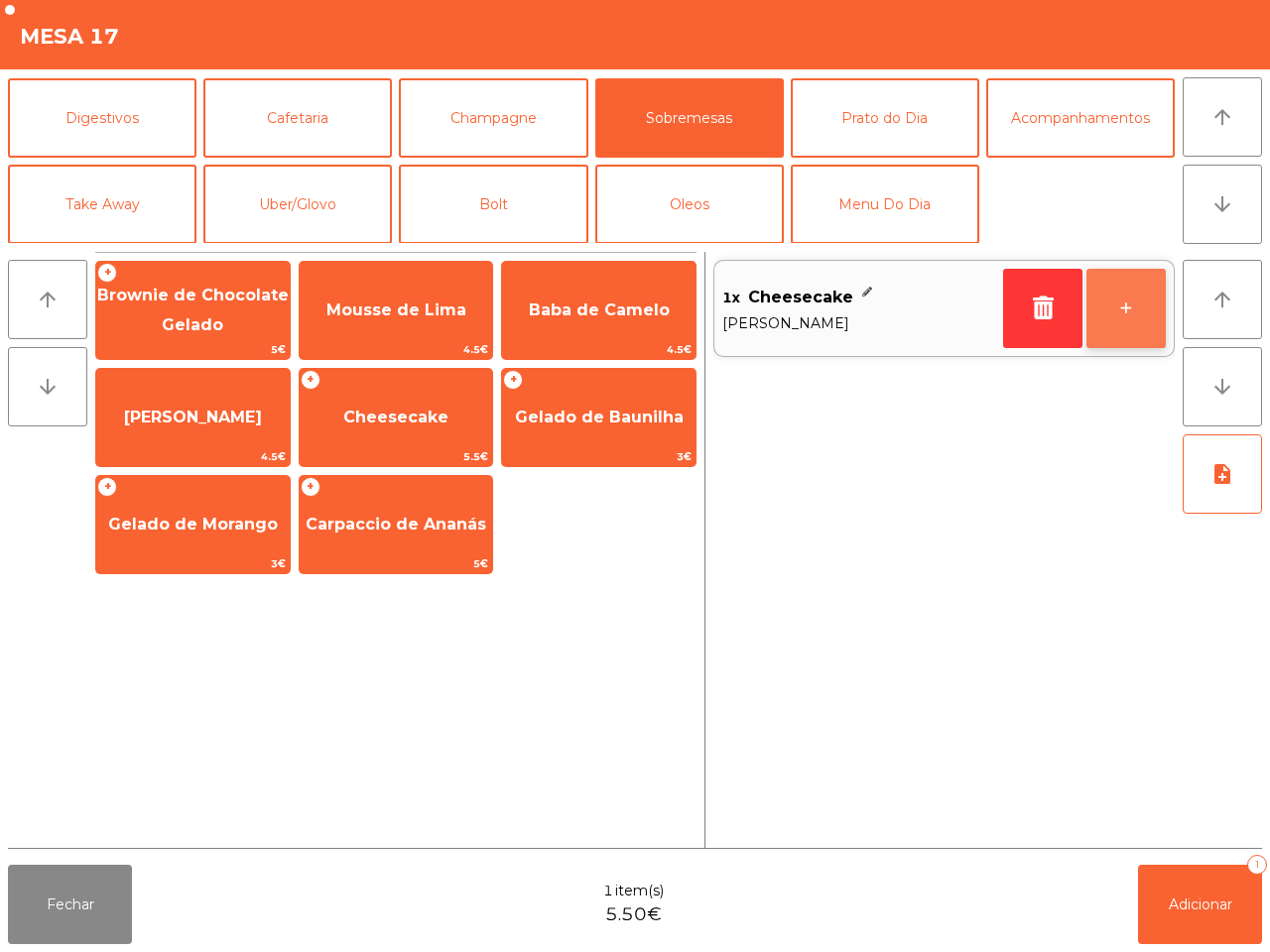 click on "+" 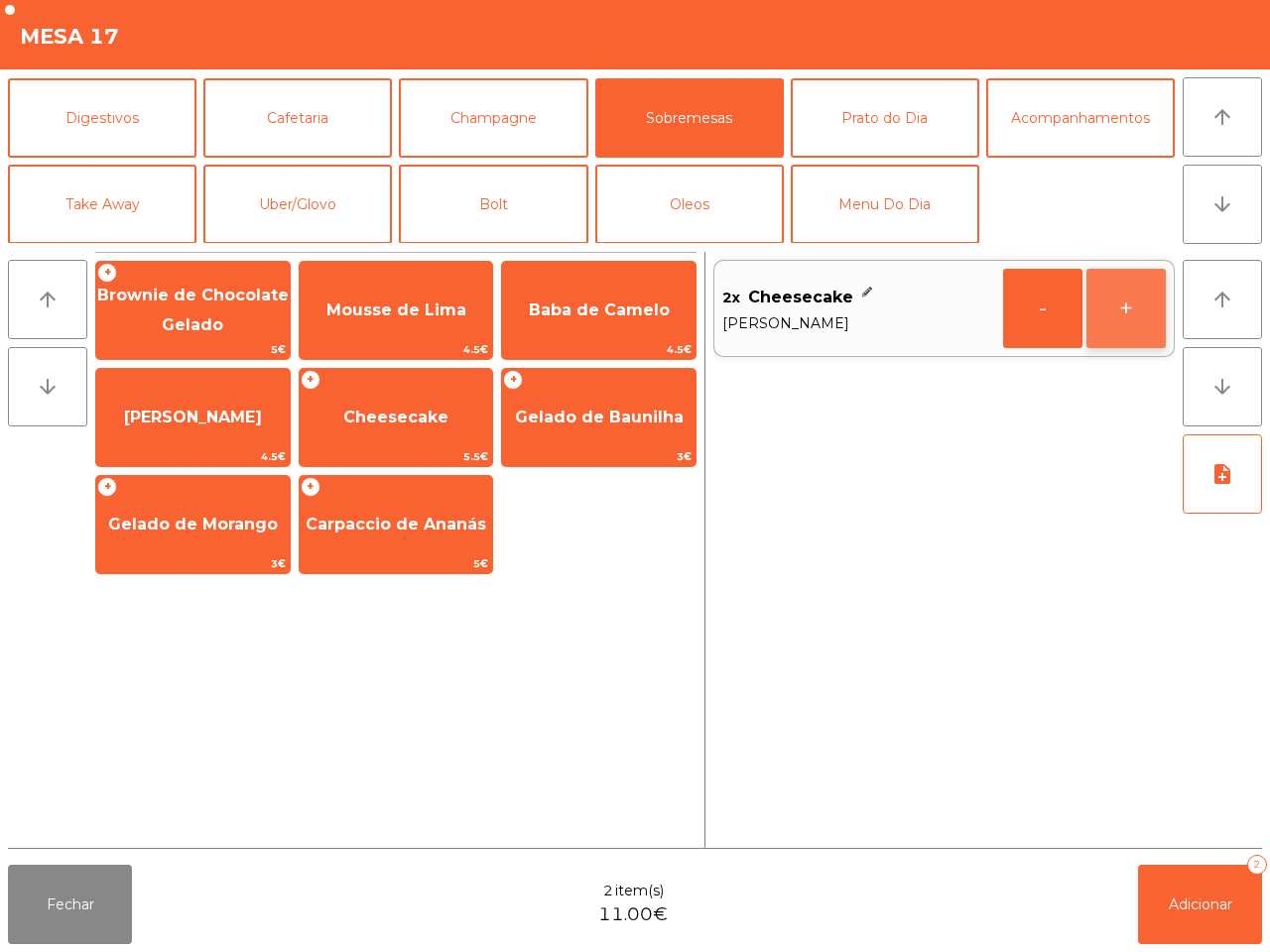 click on "+" 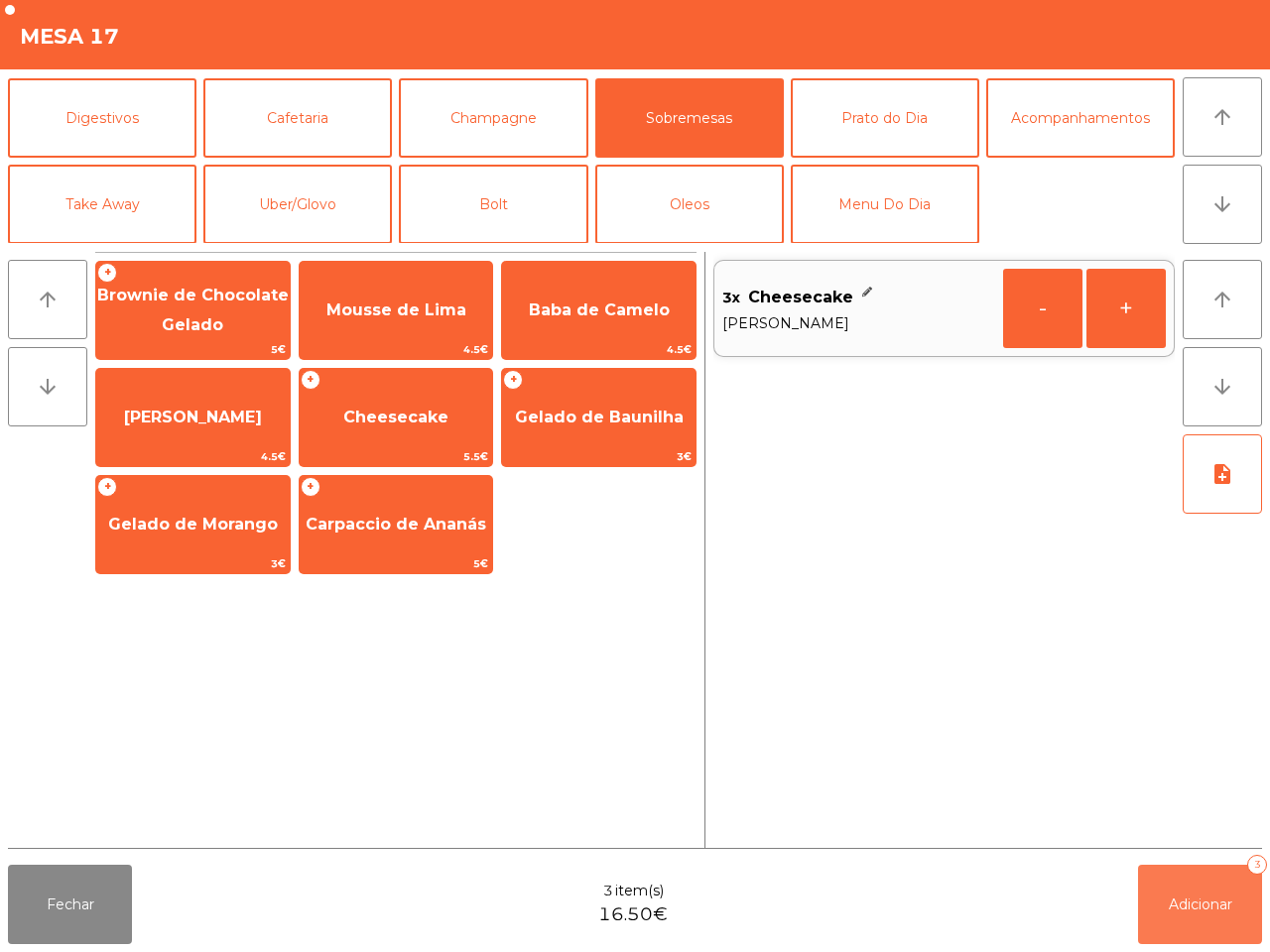 click on "Adicionar" 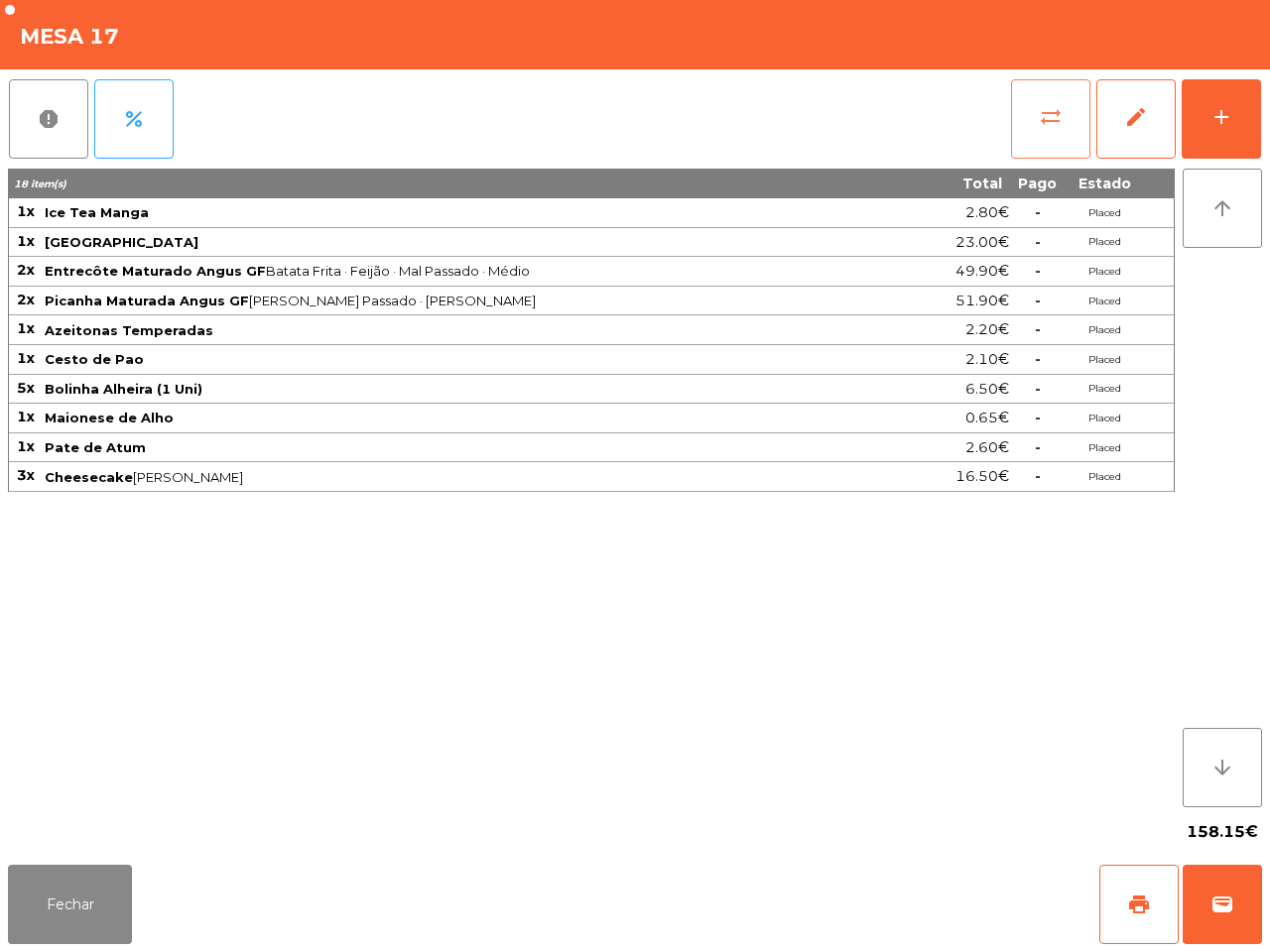 click on "sync_alt" 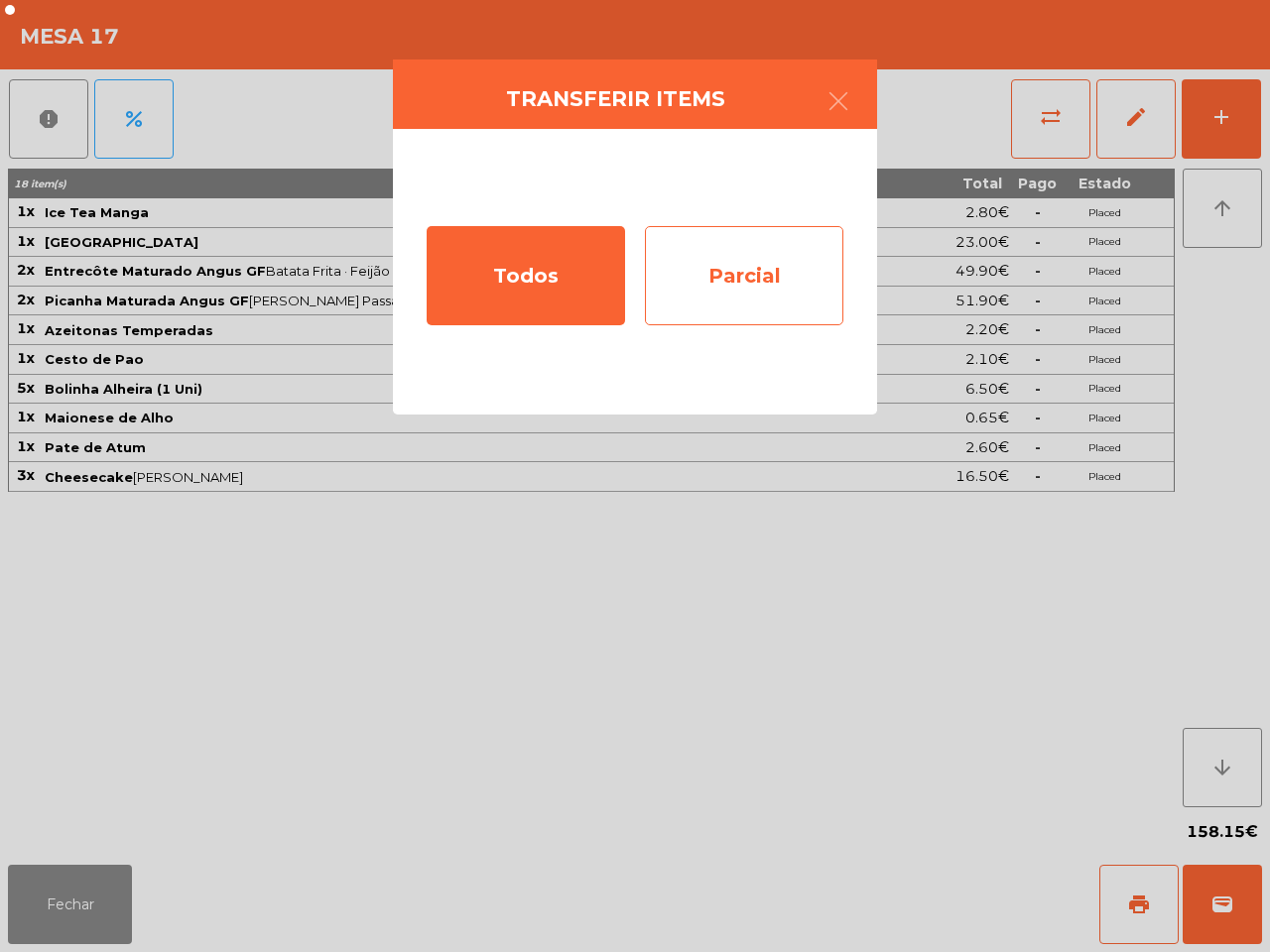 click on "Parcial" 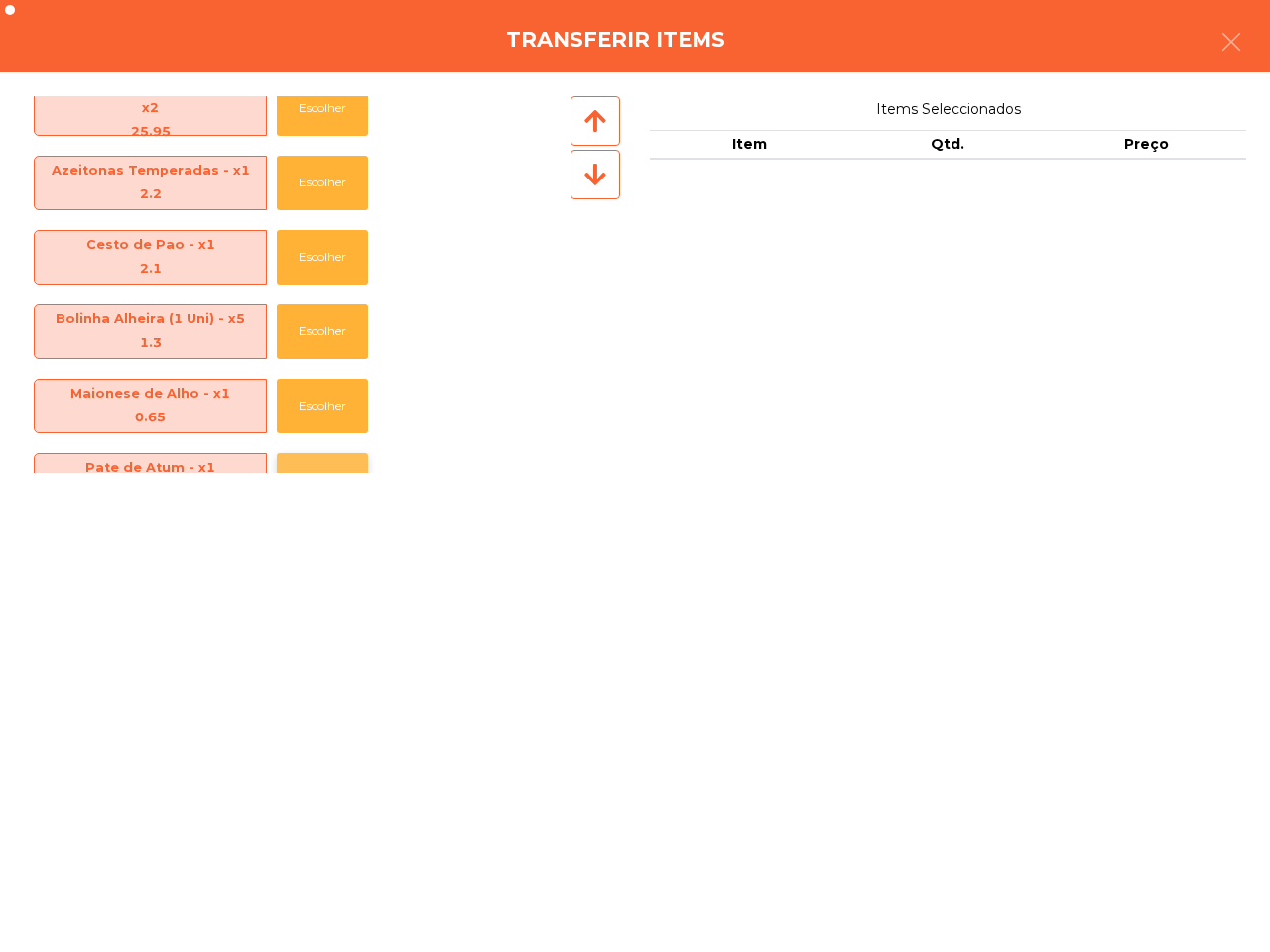 scroll, scrollTop: 367, scrollLeft: 0, axis: vertical 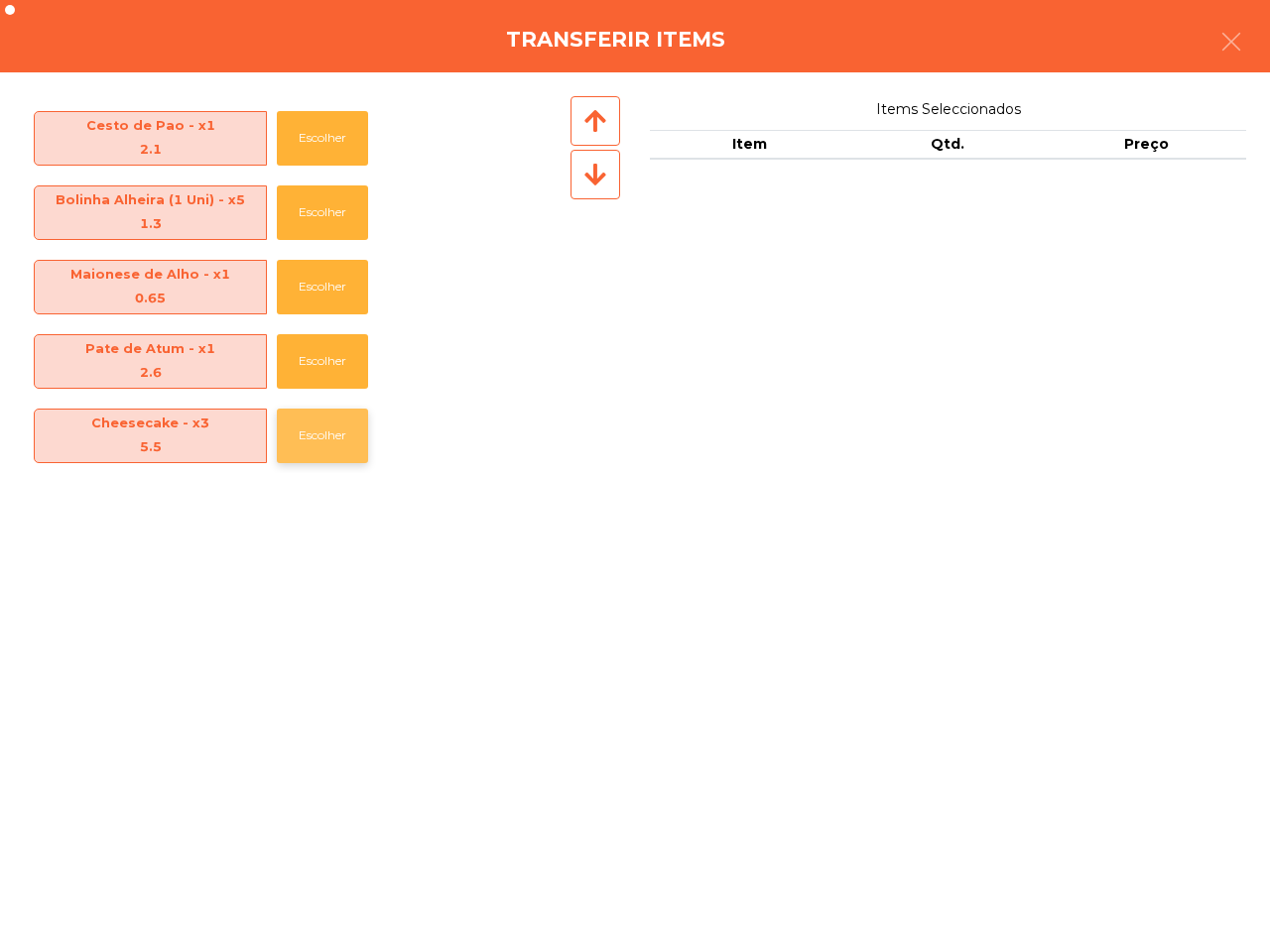 click on "Escolher" 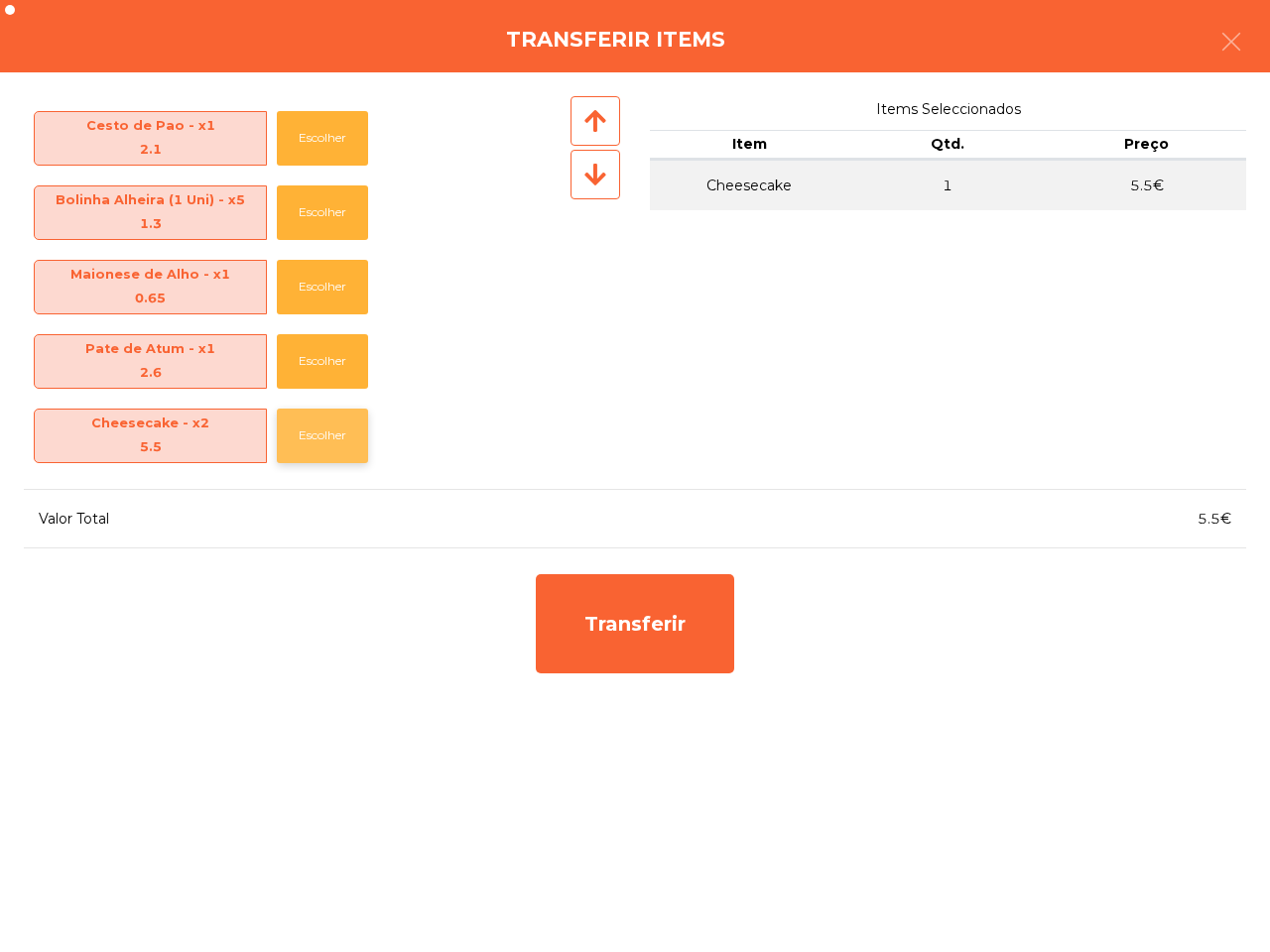 click on "Escolher" 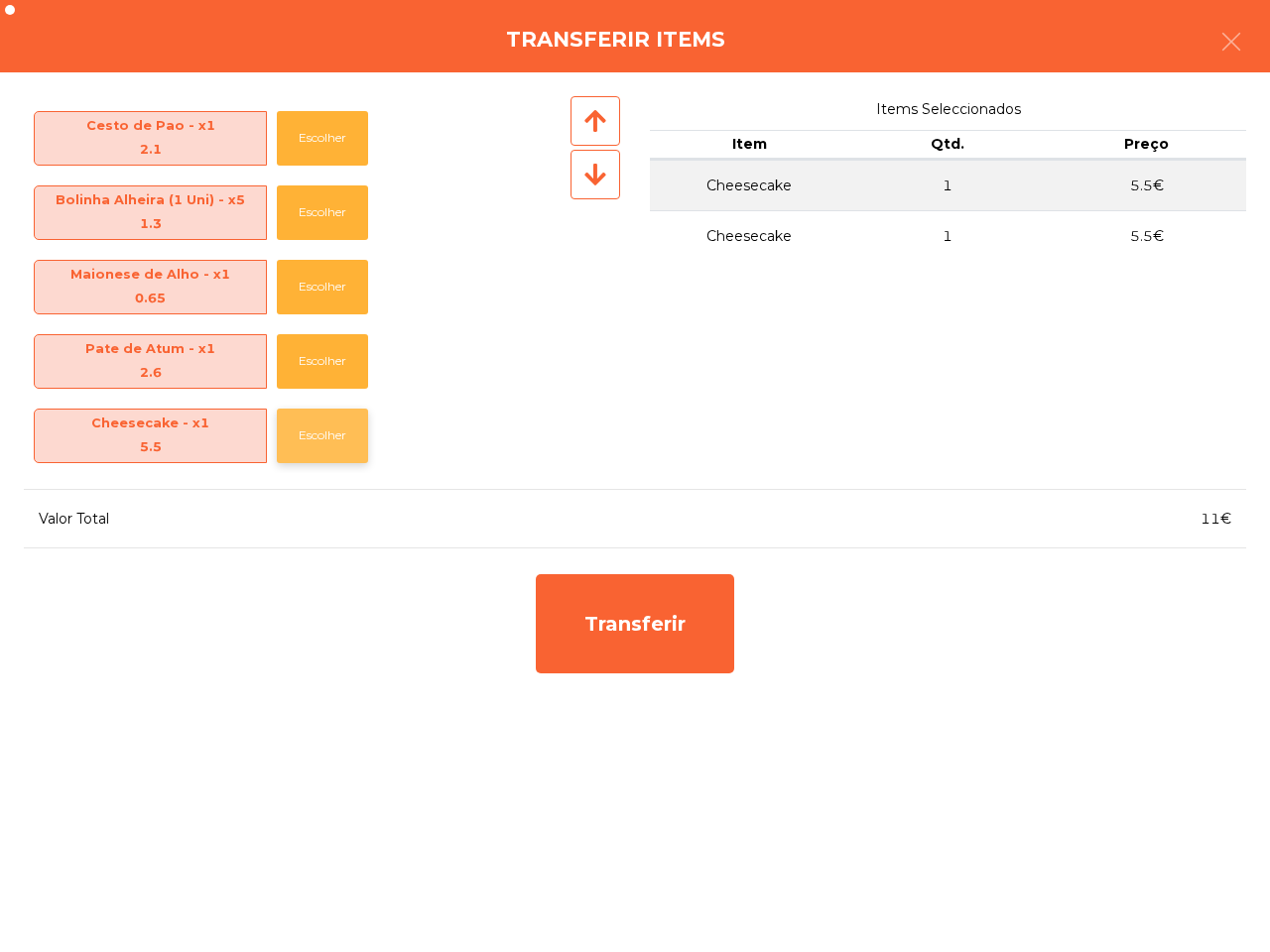 click on "Escolher" 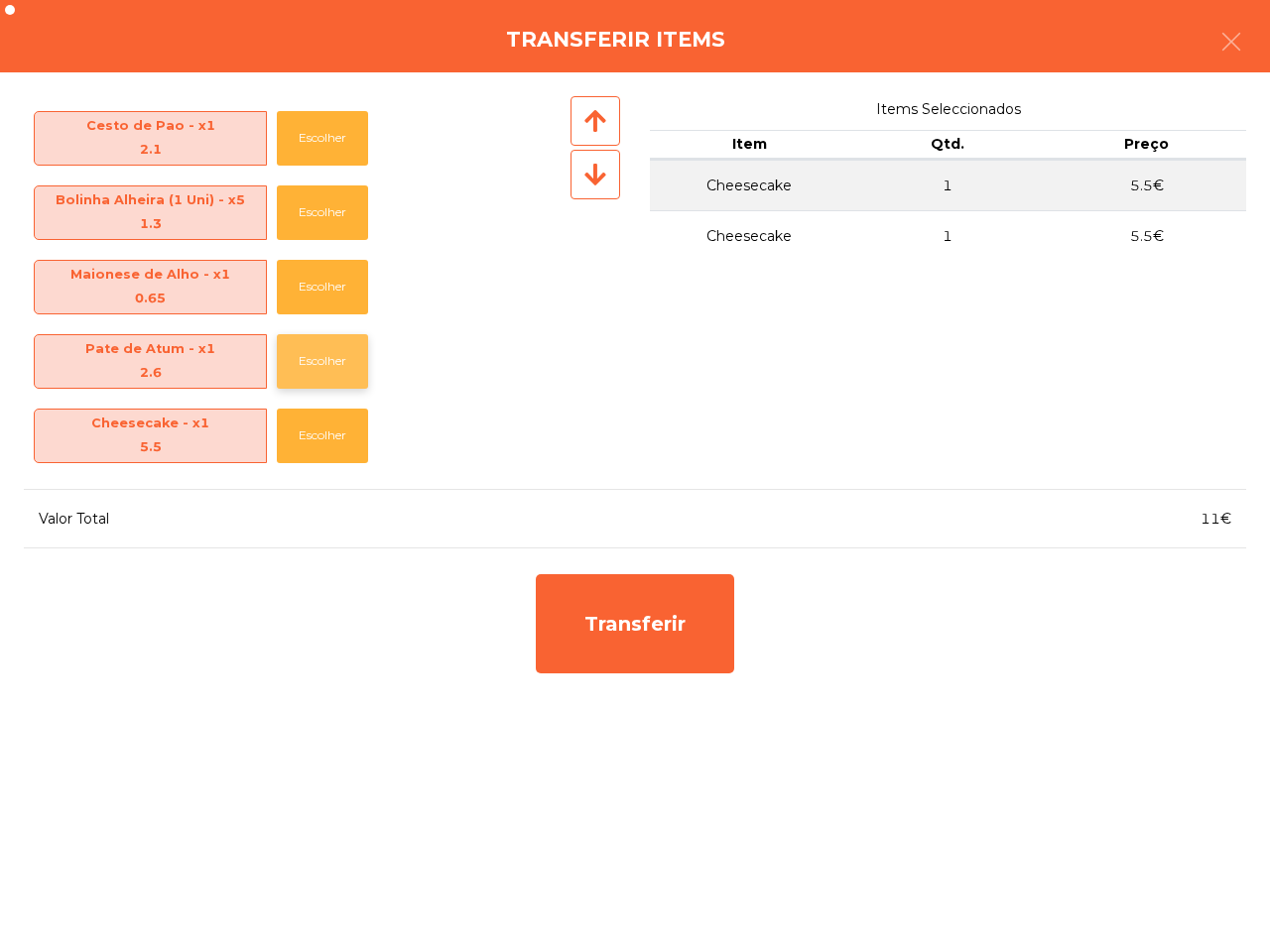 scroll, scrollTop: 293, scrollLeft: 0, axis: vertical 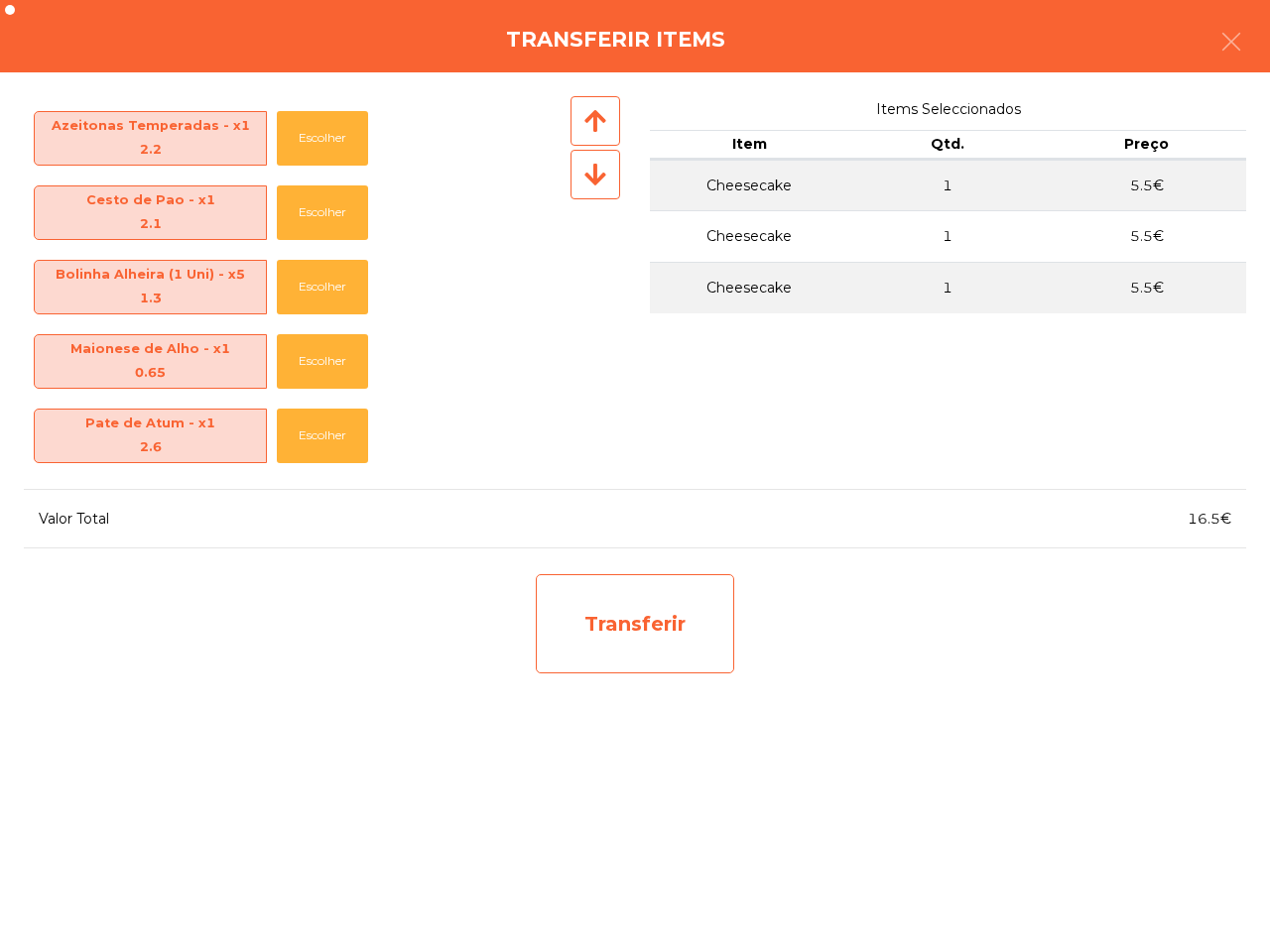 click on "Transferir" 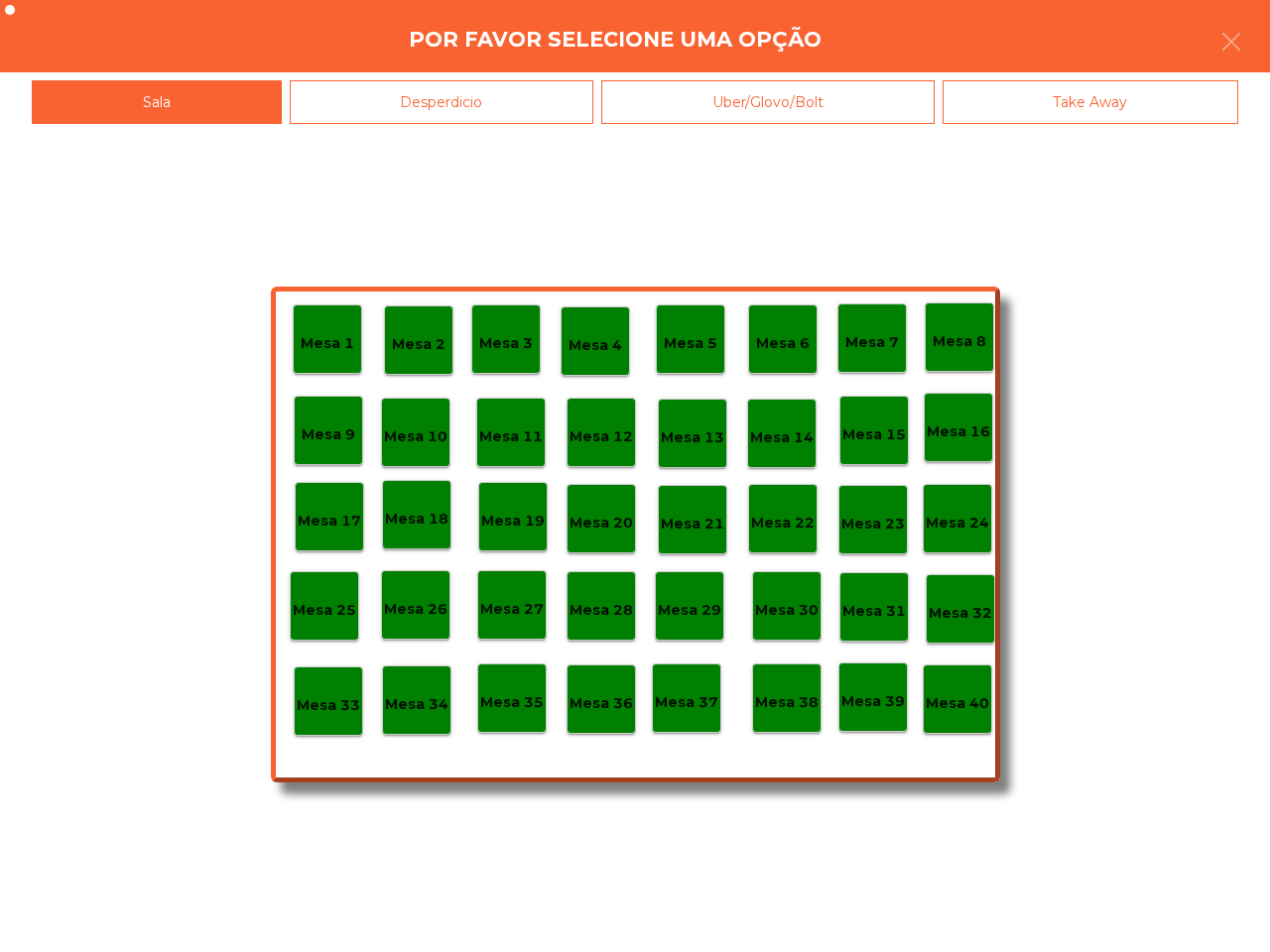 click on "Desperdicio" 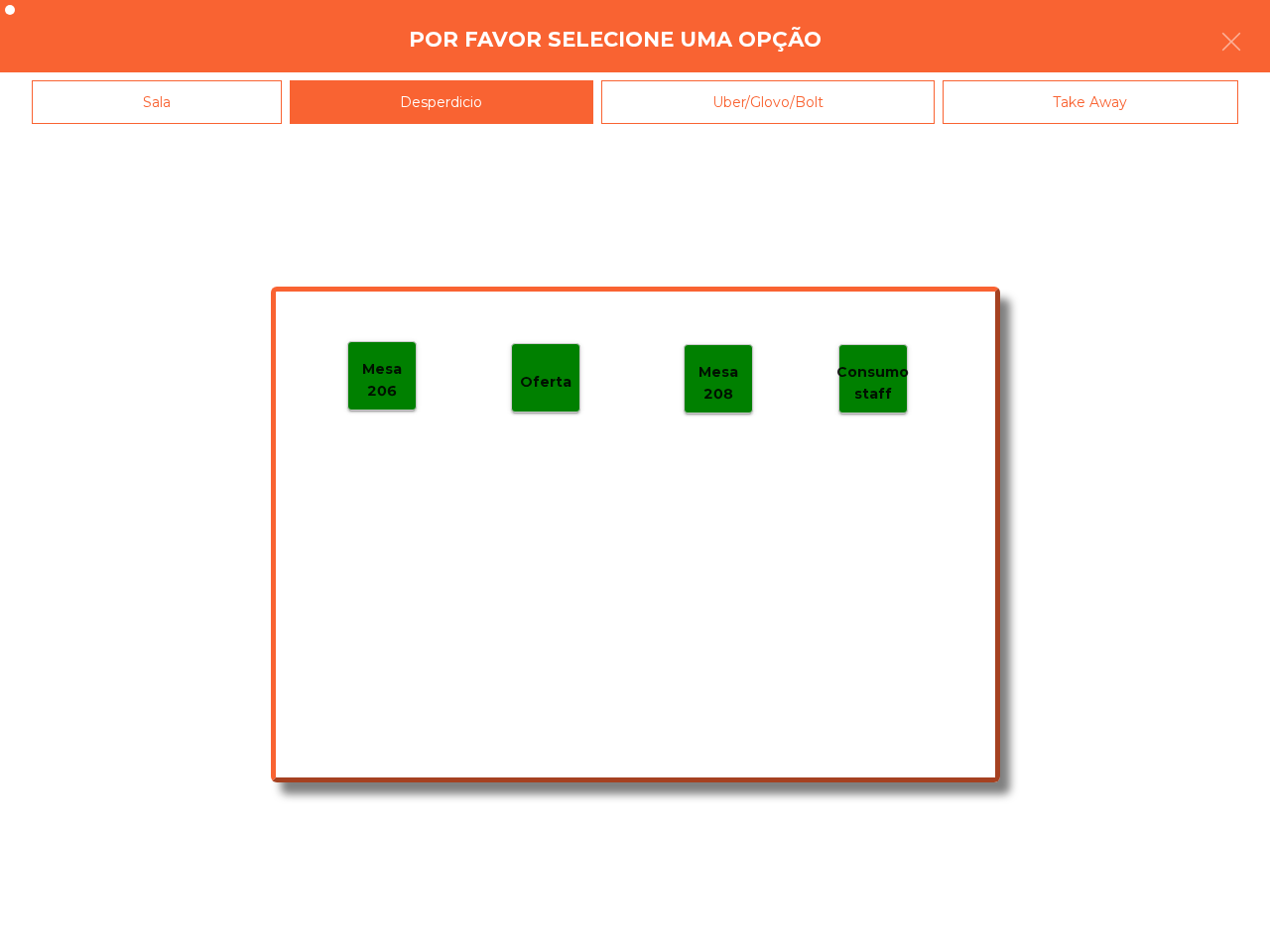 click on "Mesa 206" 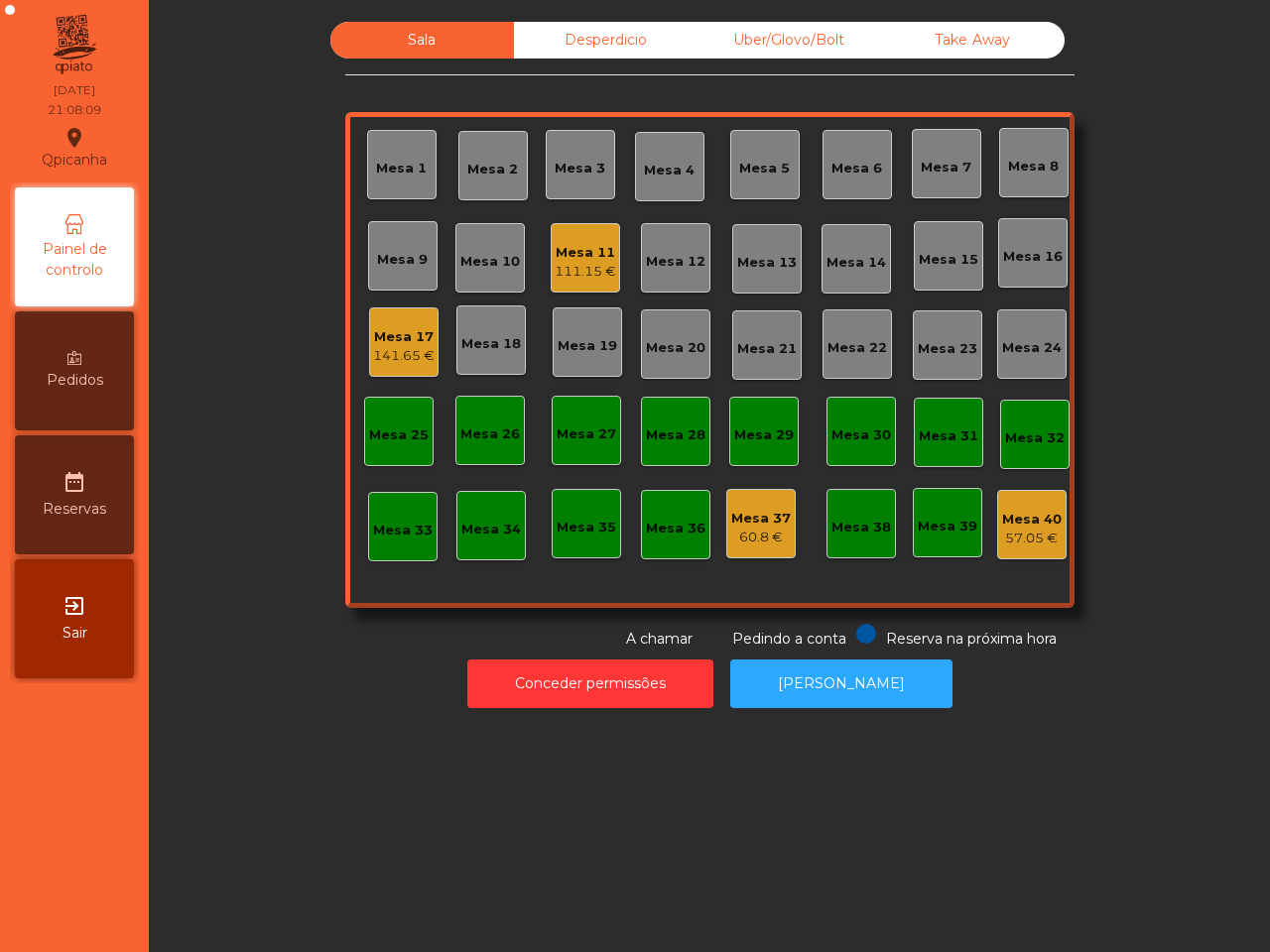 click on "141.65 €" 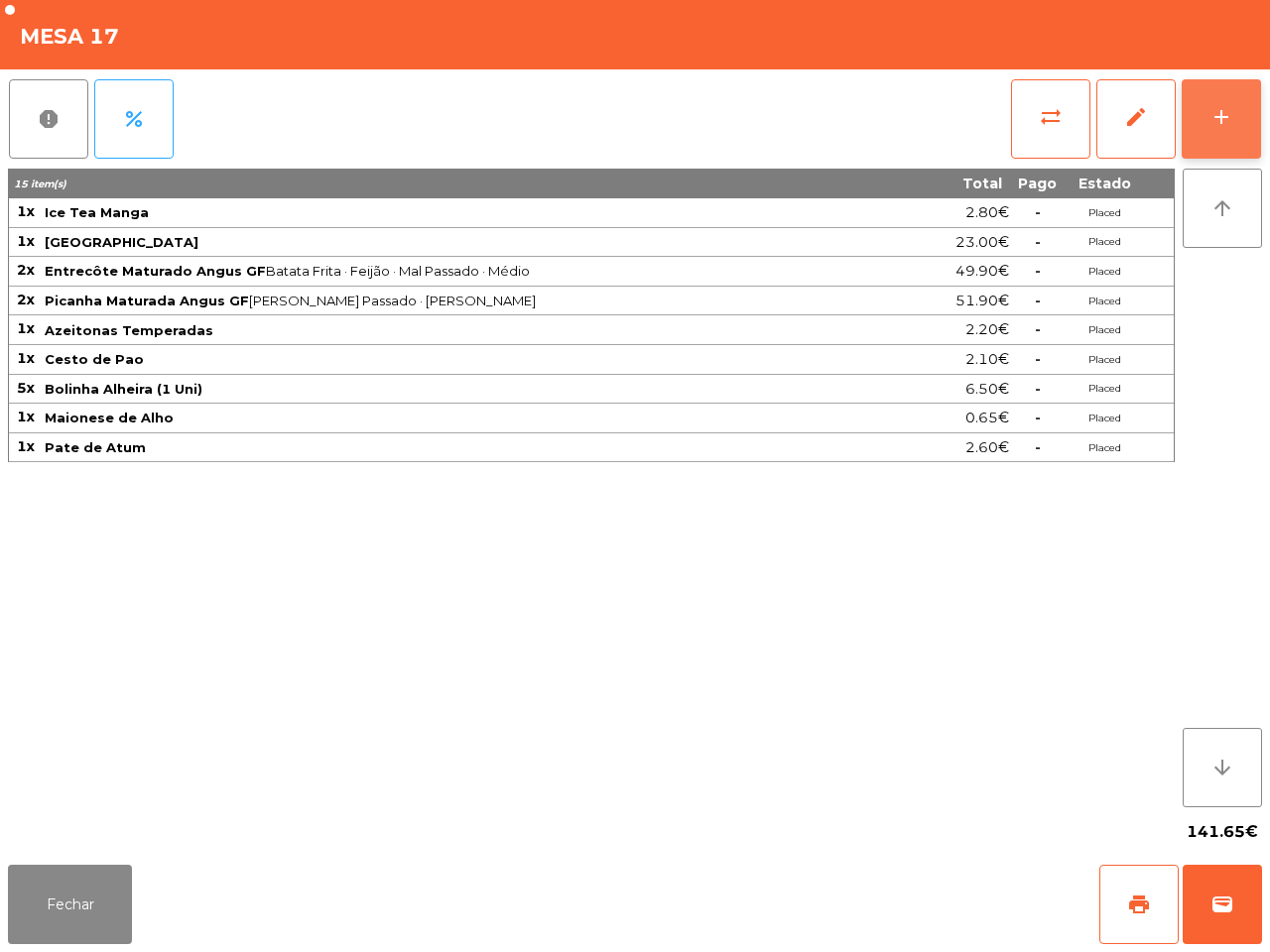 click on "add" 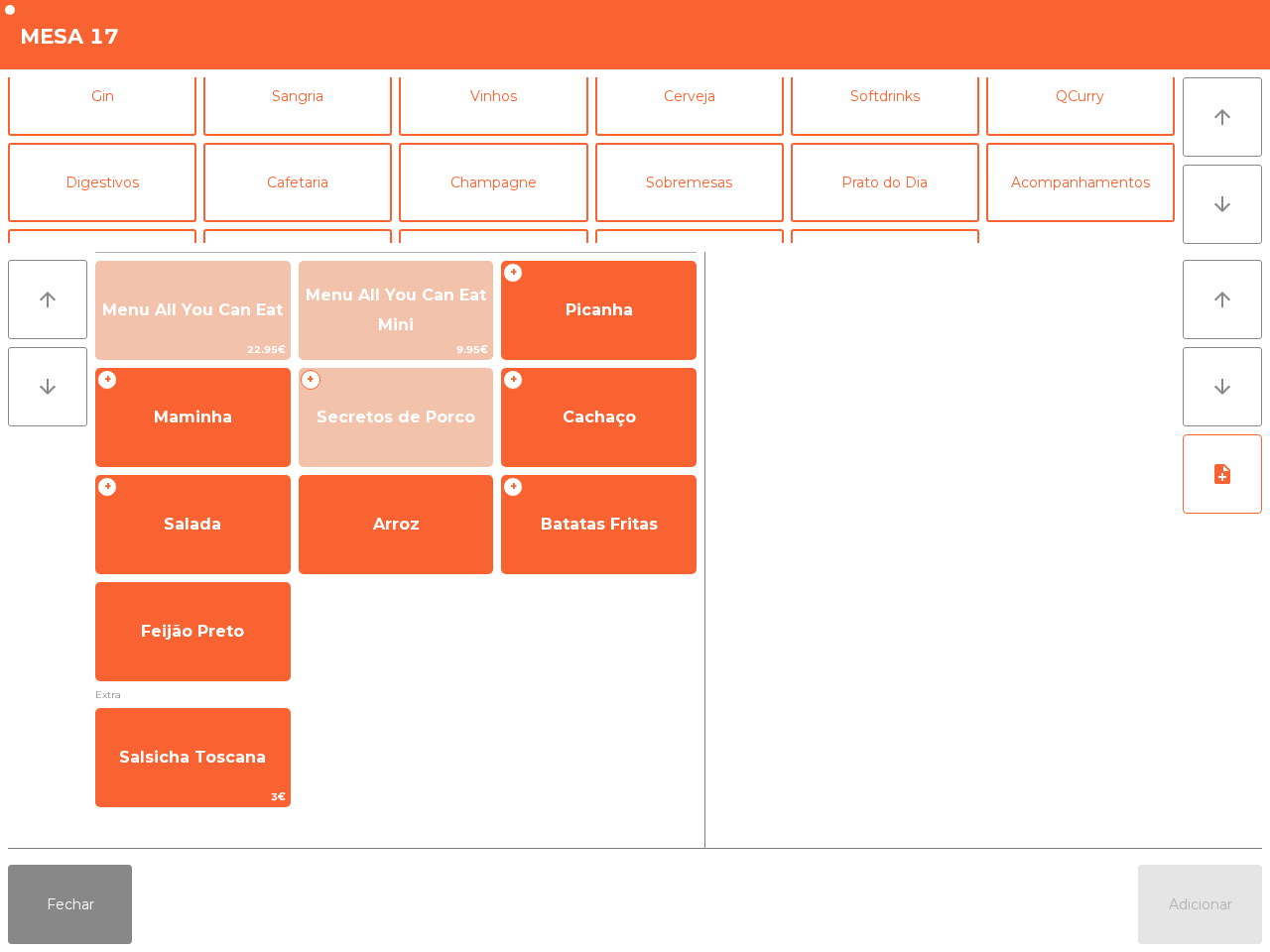 scroll, scrollTop: 172, scrollLeft: 0, axis: vertical 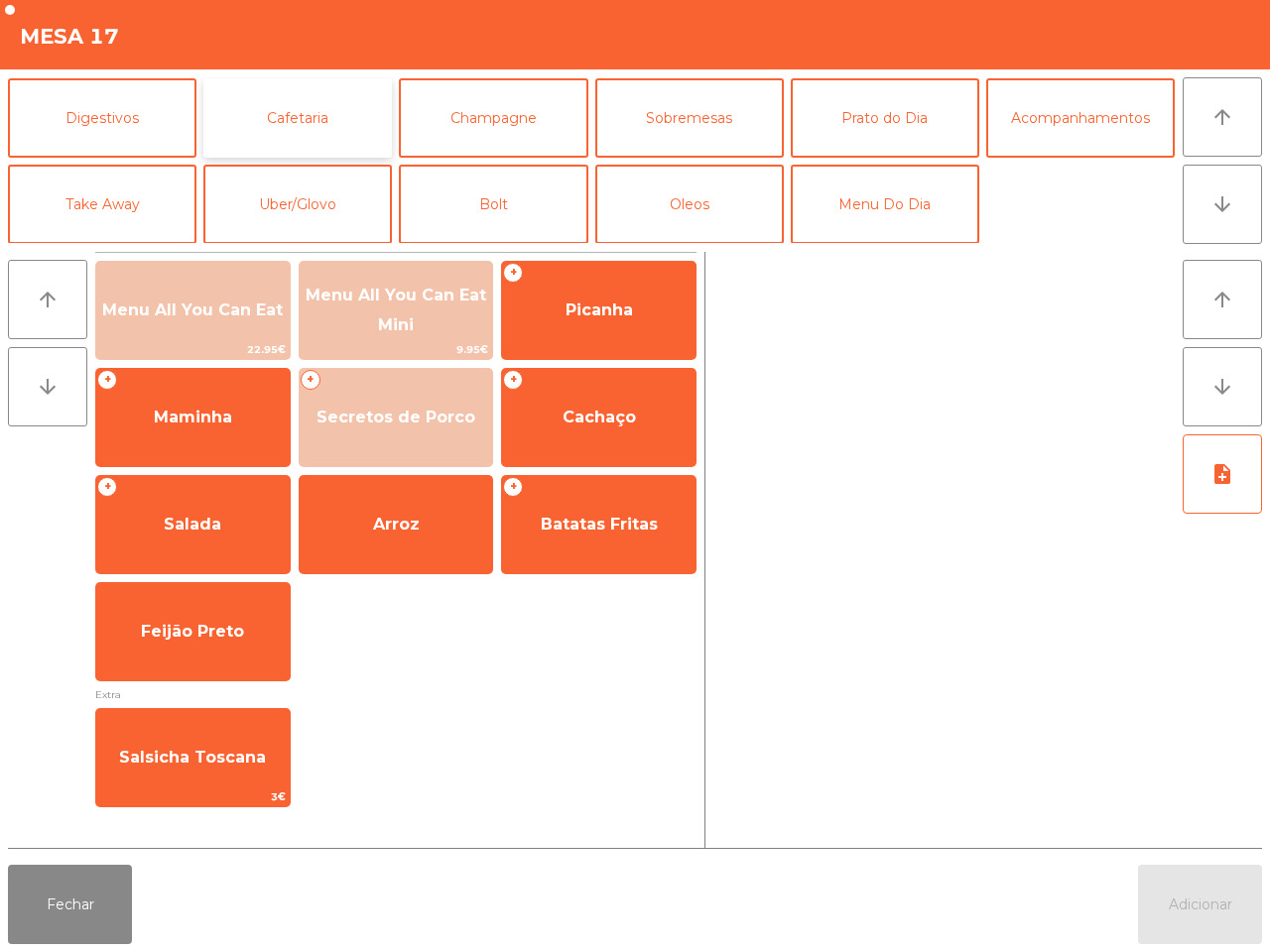 click on "Cafetaria" 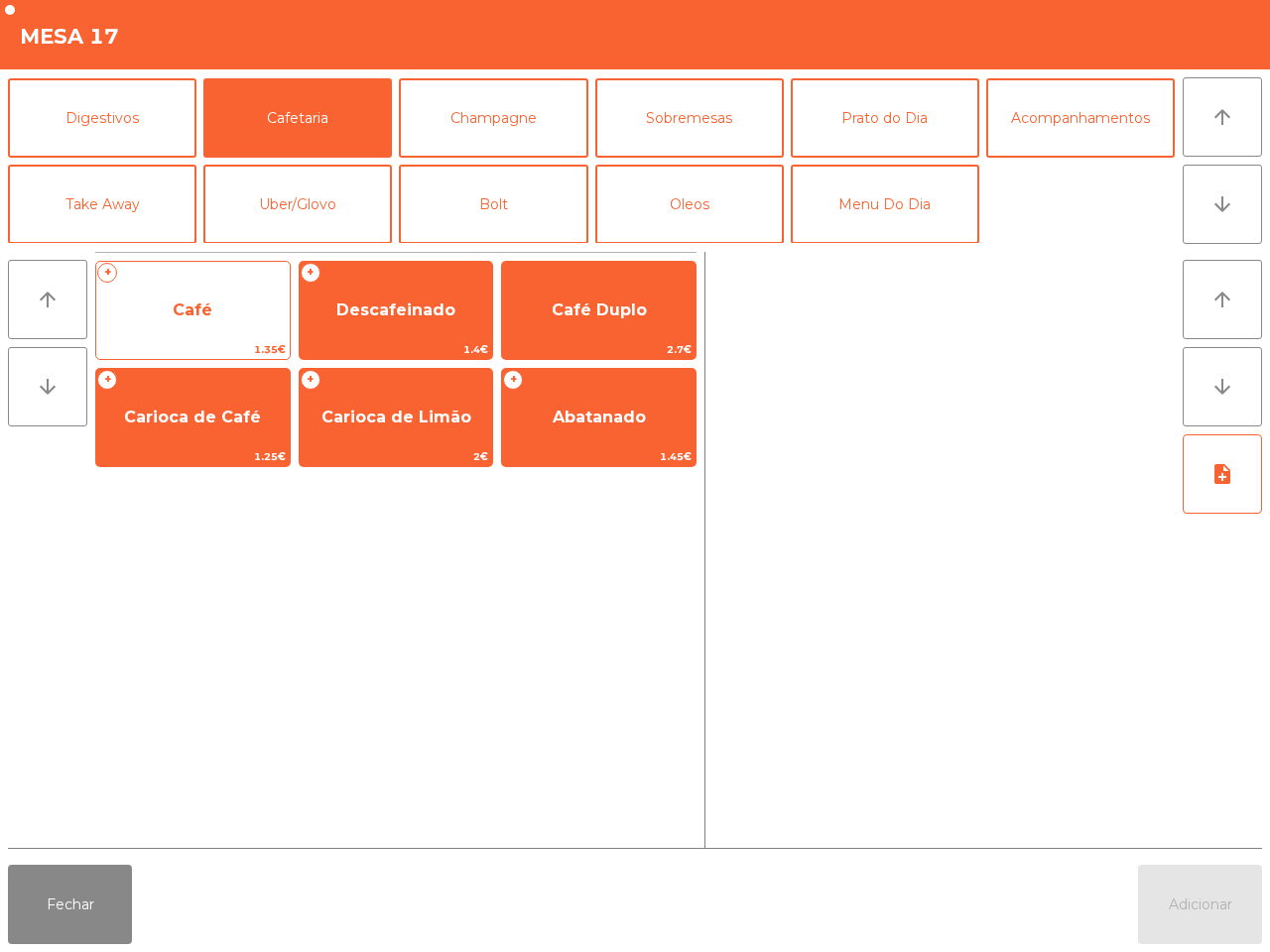 click on "Café" 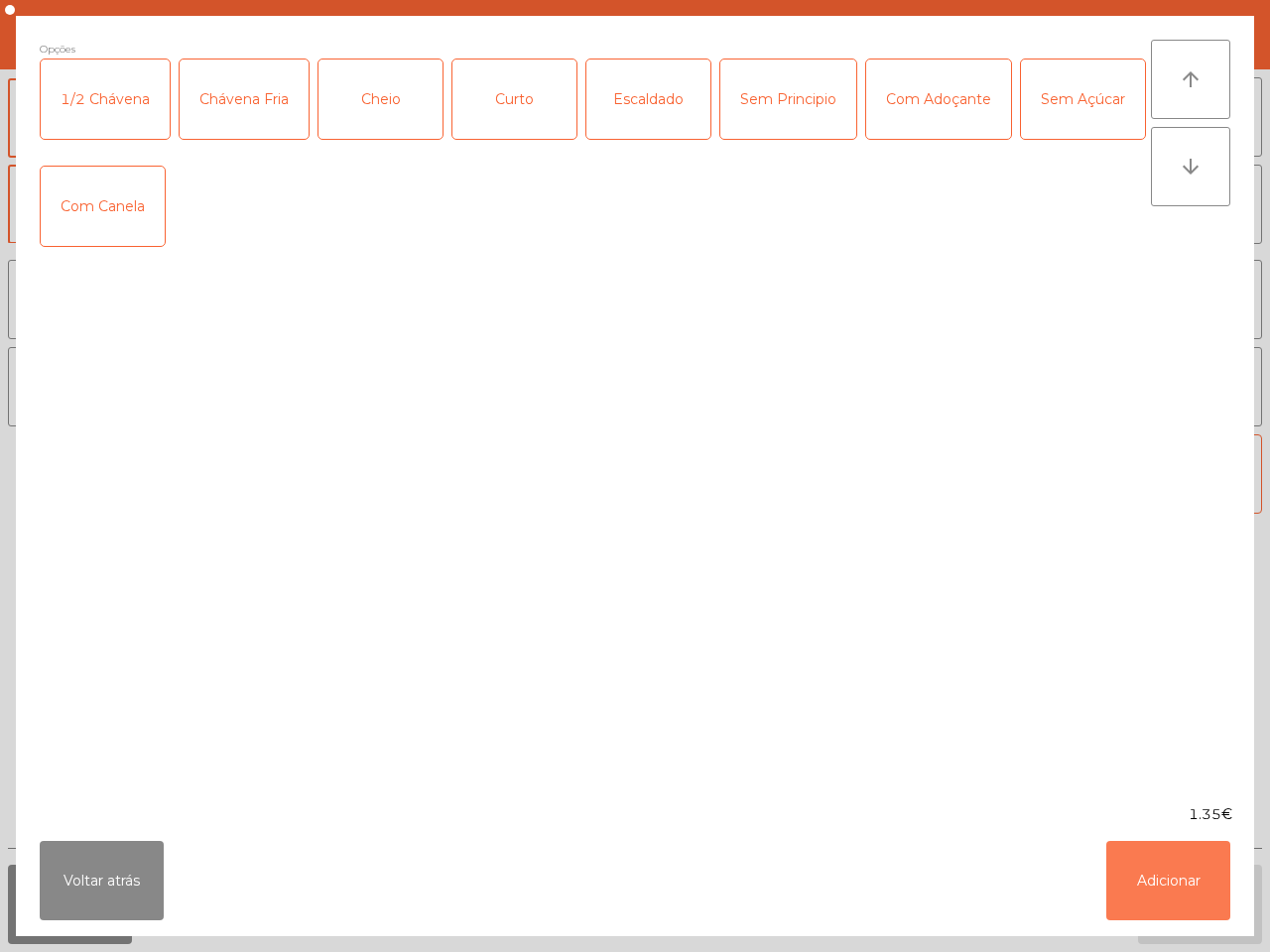 click on "Adicionar" 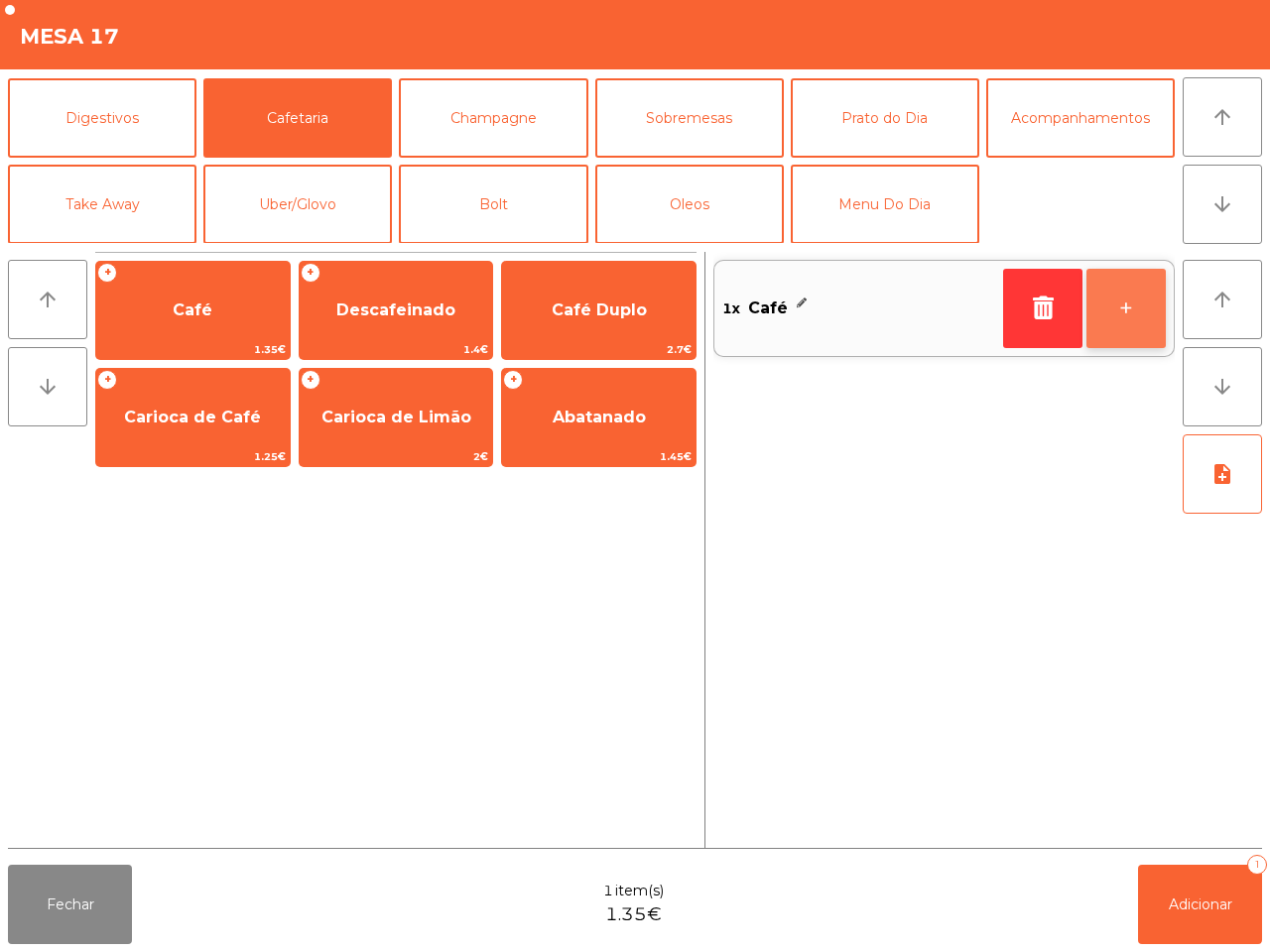 click on "+" 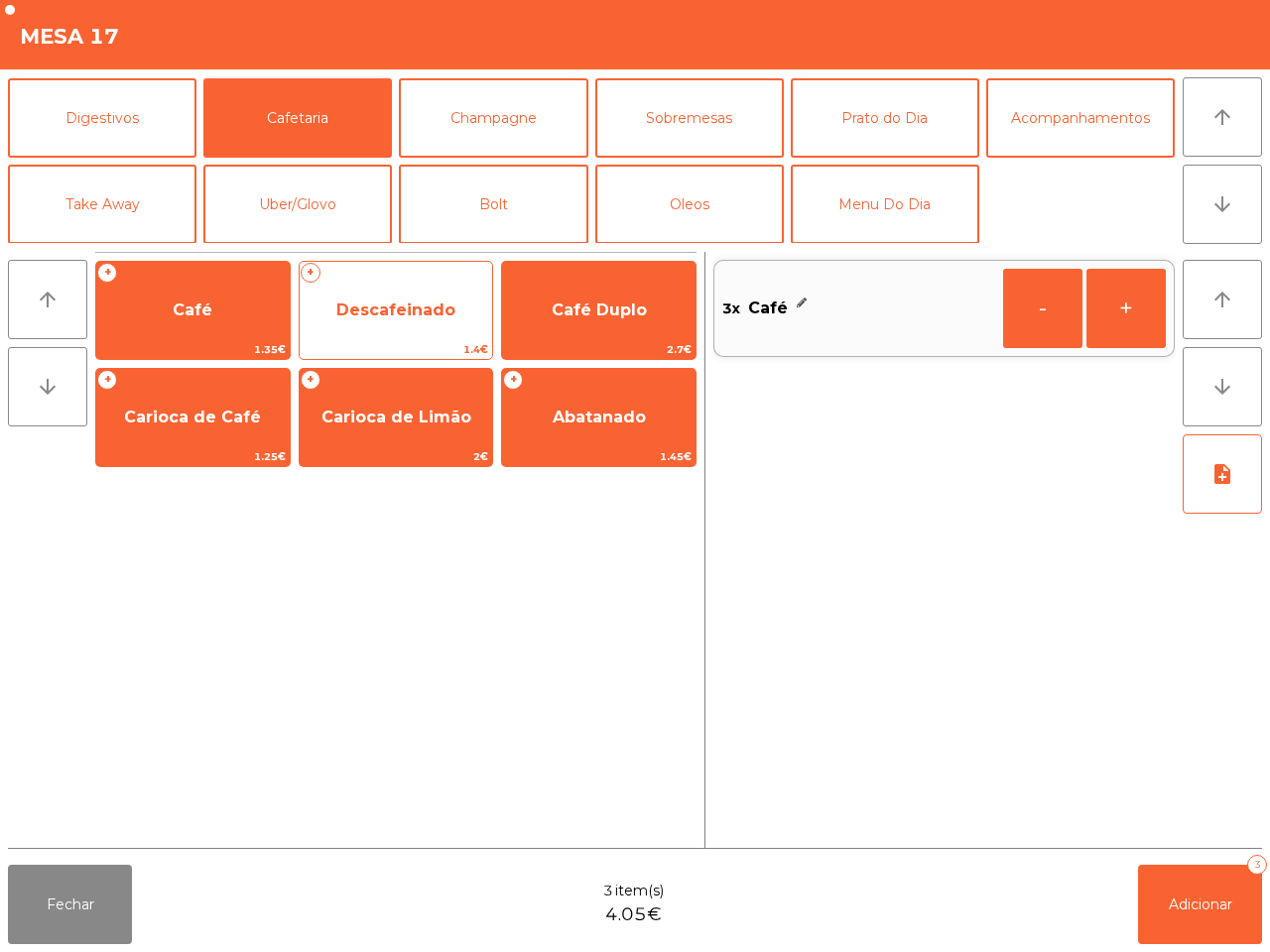click on "Descafeinado" 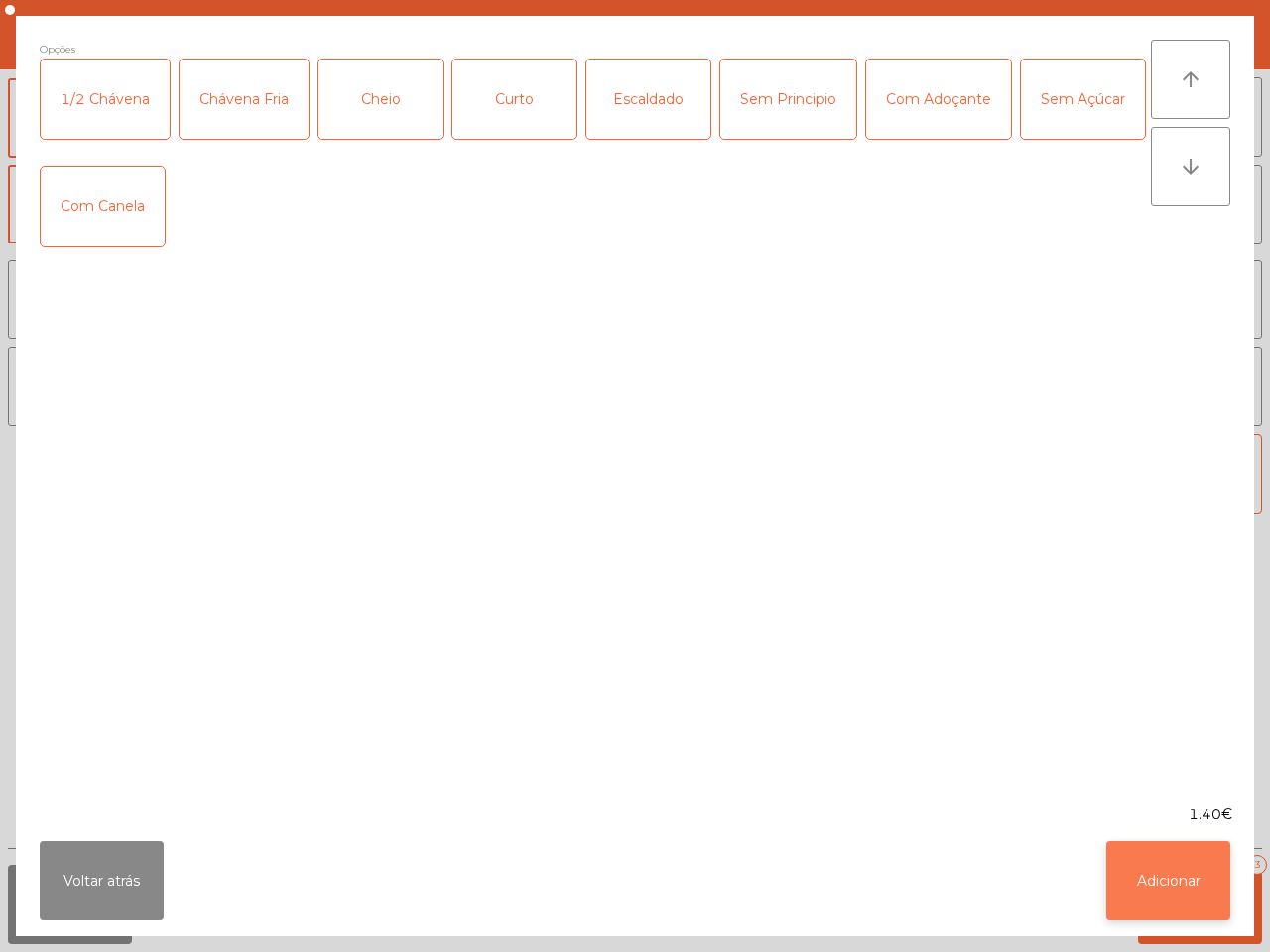 click on "Adicionar" 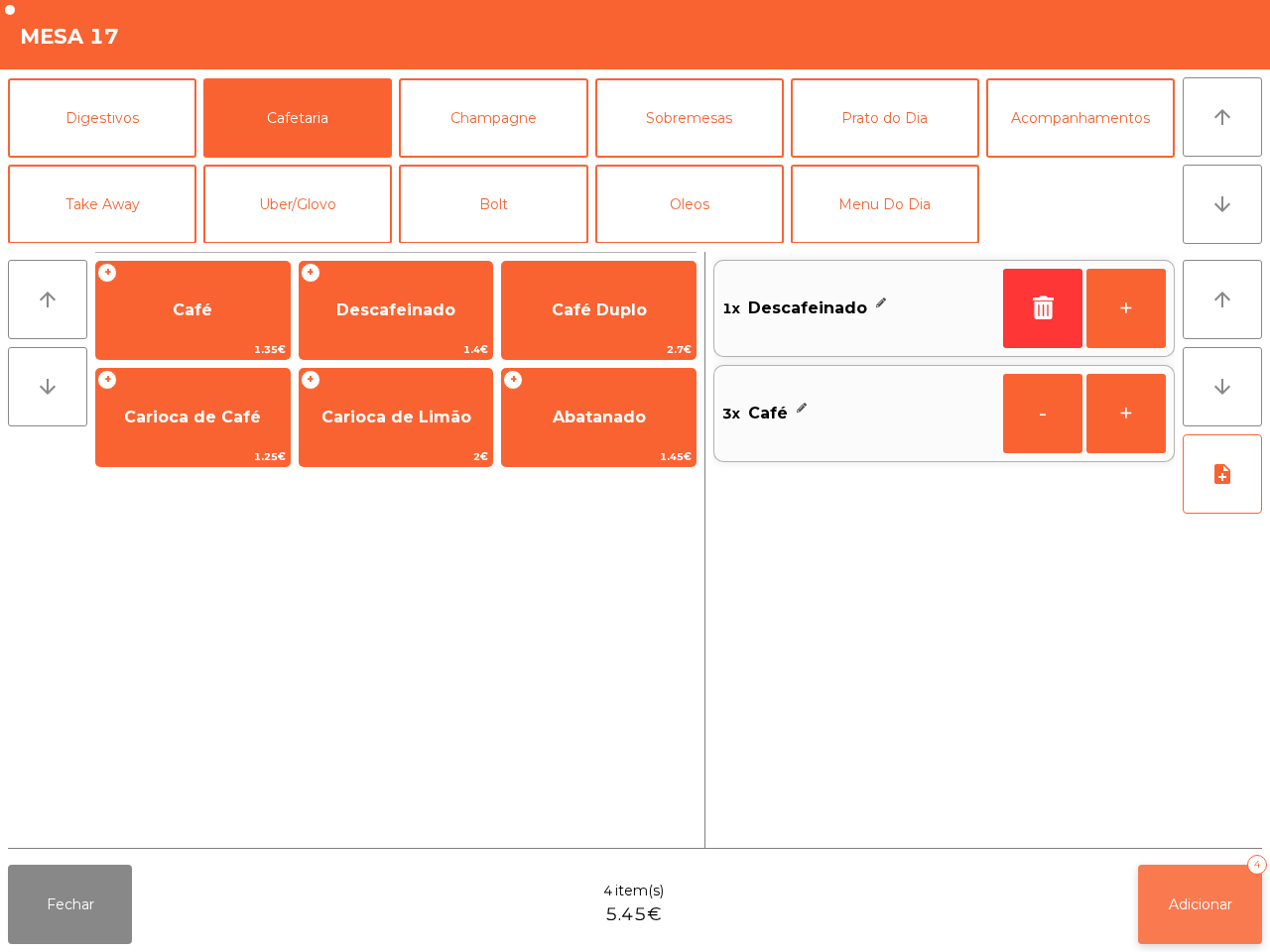 click on "Adicionar" 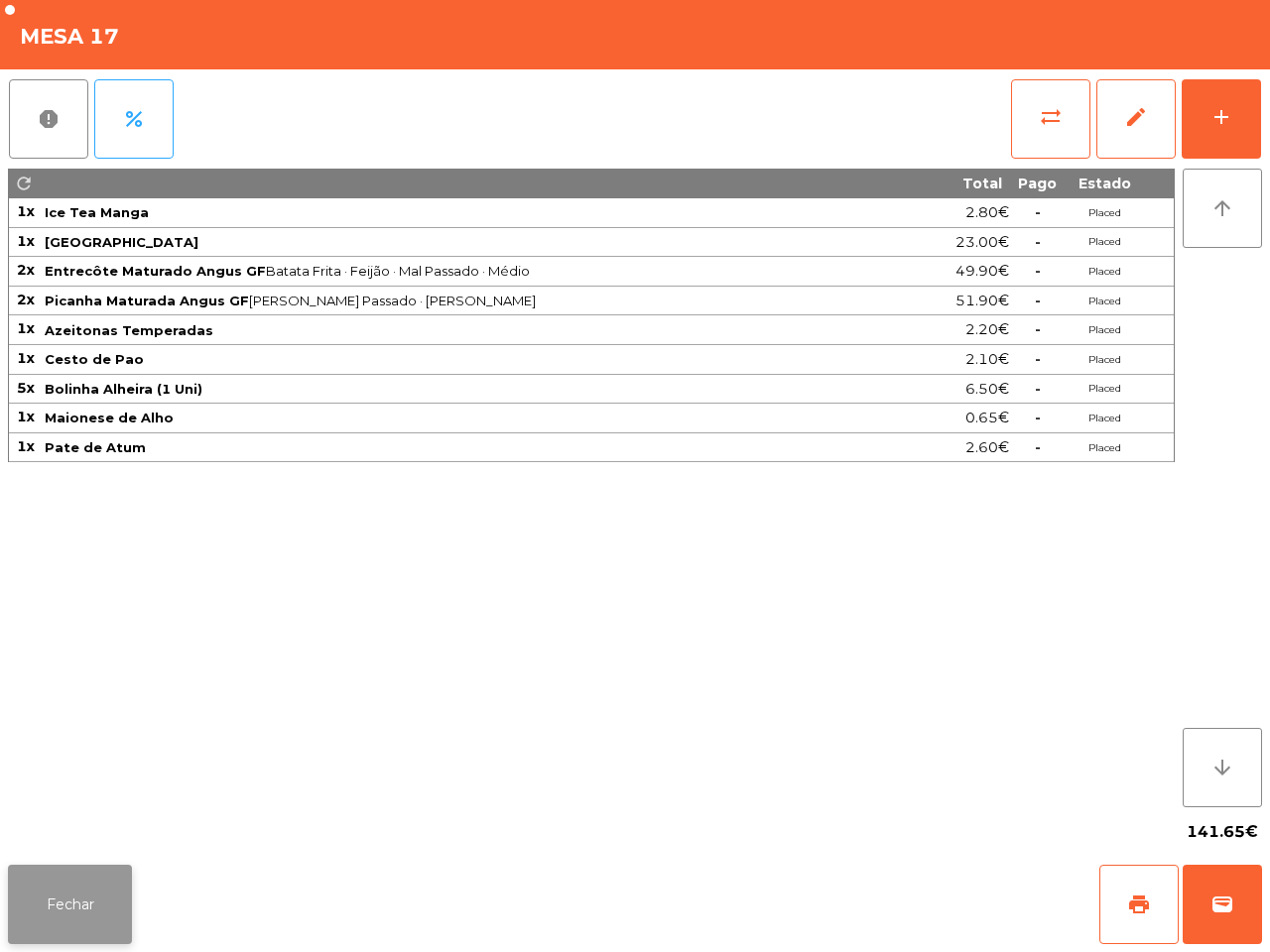 click on "Fechar" 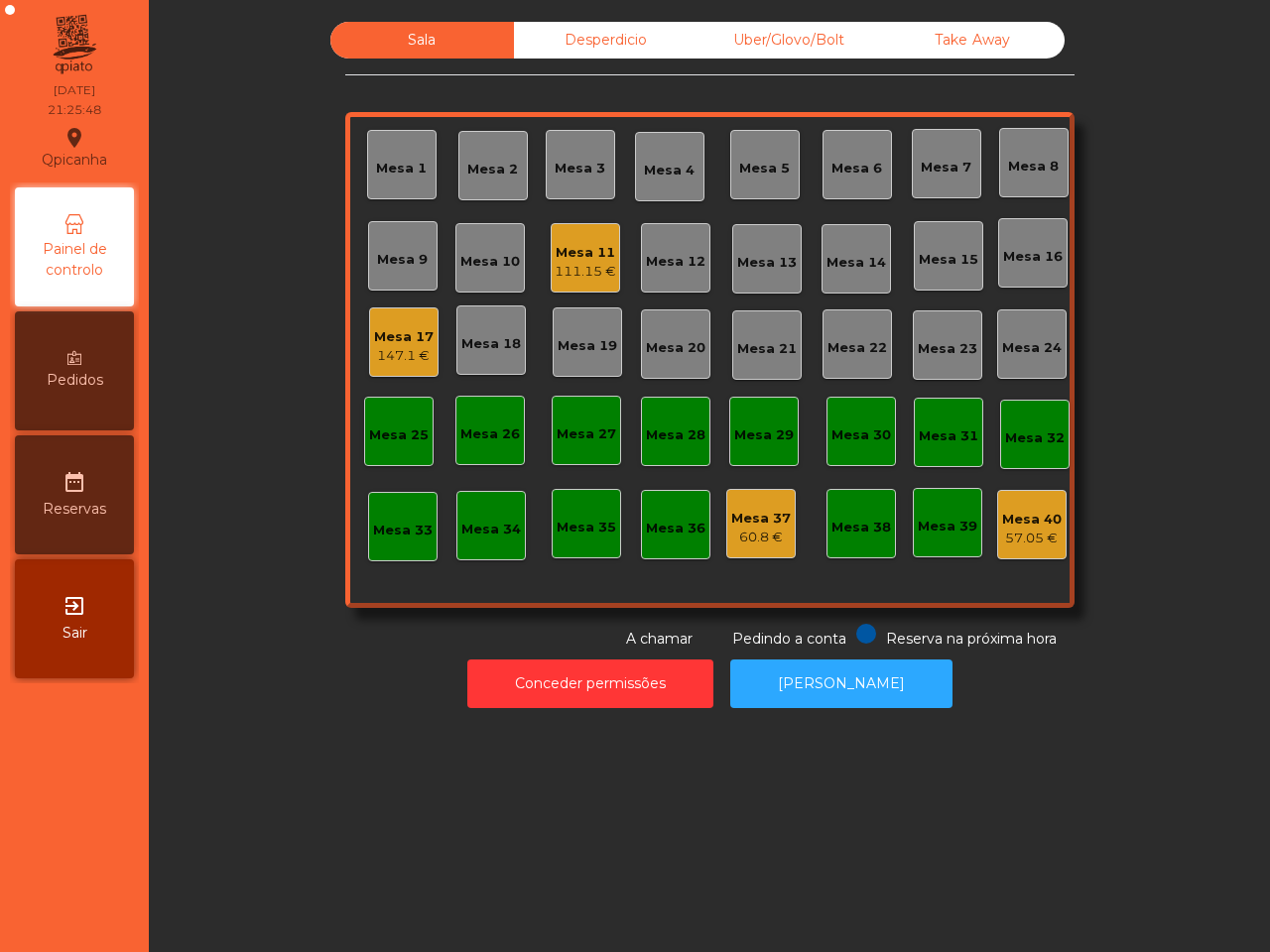 click on "Mesa 17" 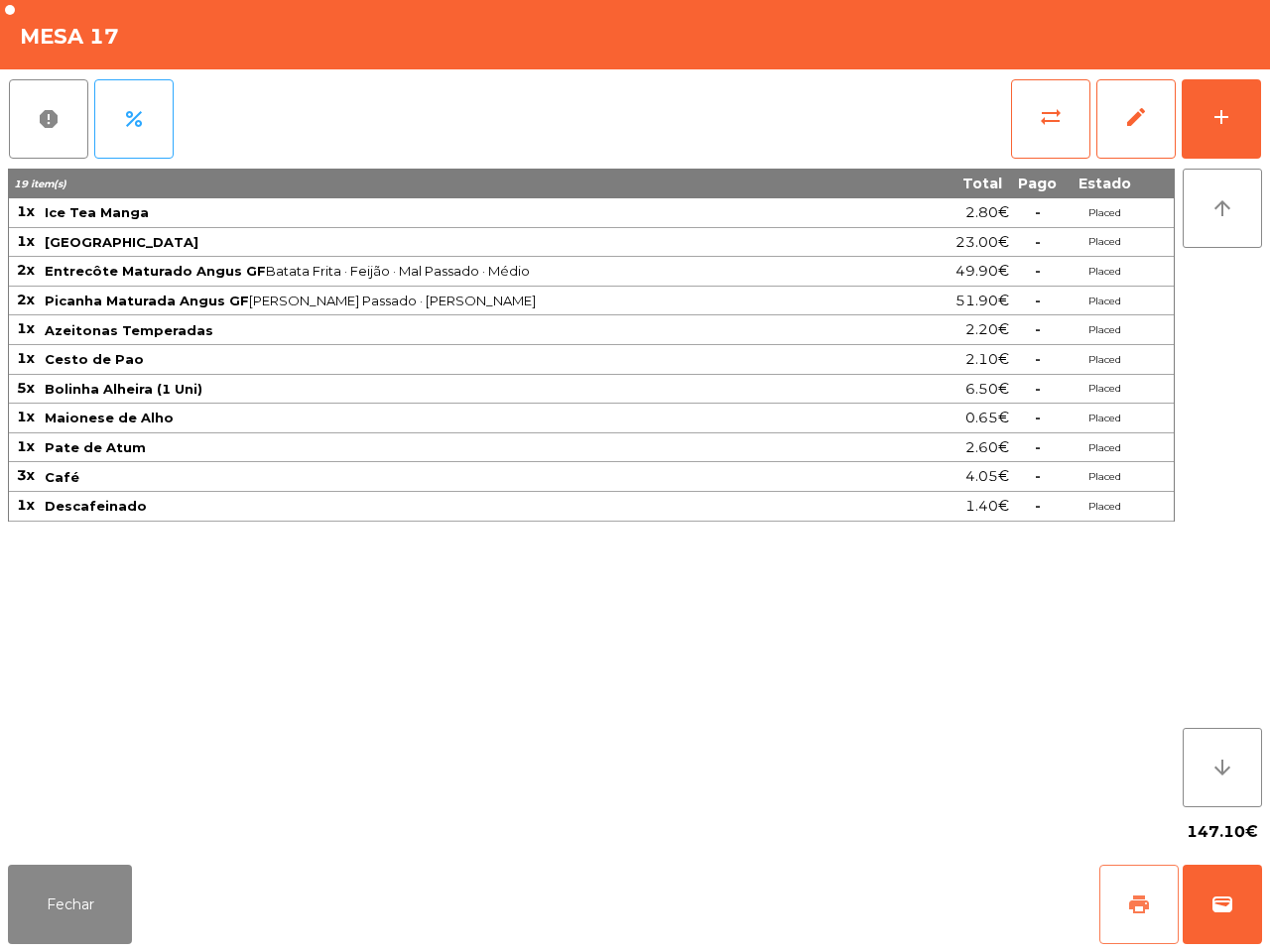 click on "print" 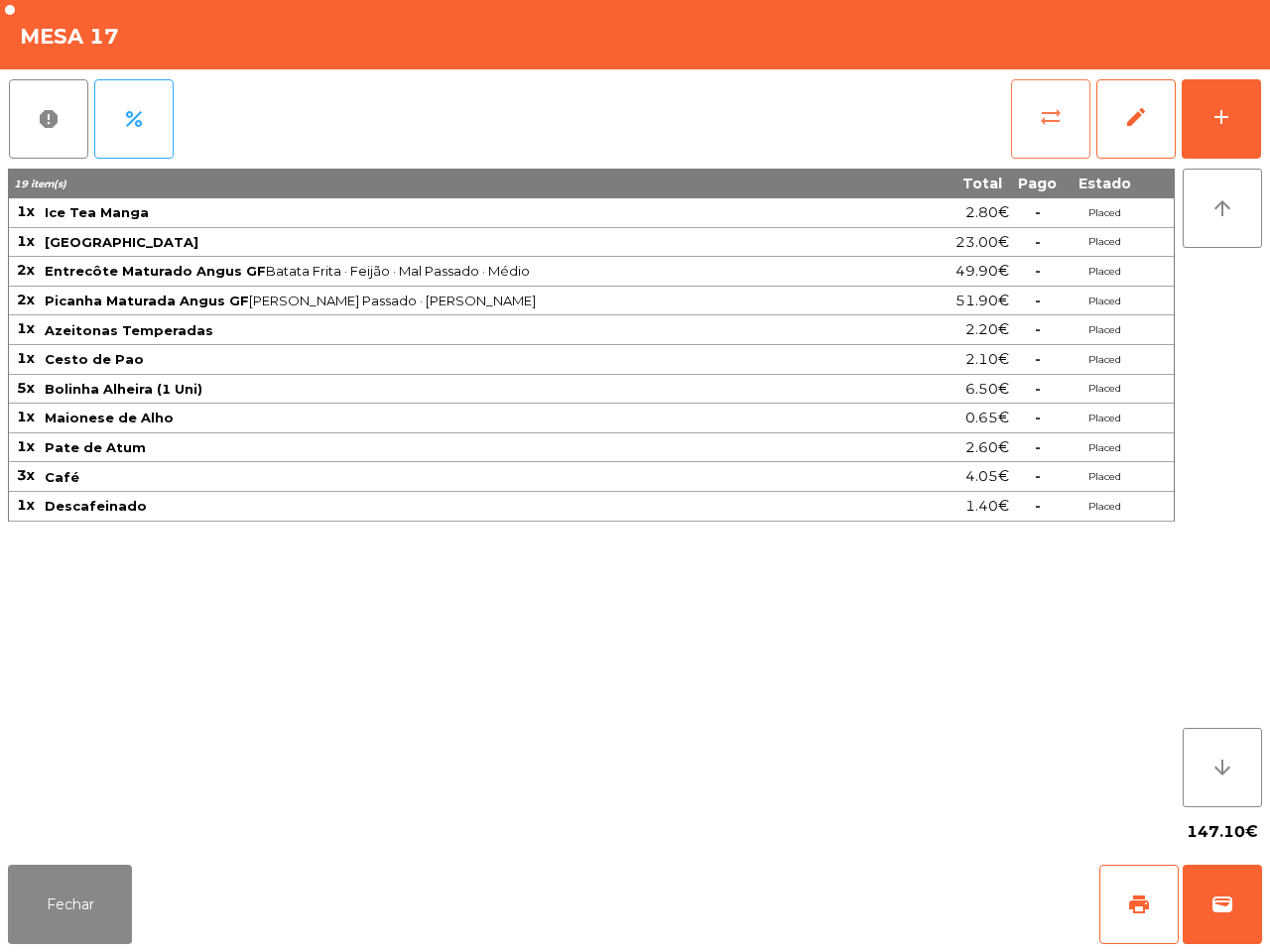 click on "sync_alt" 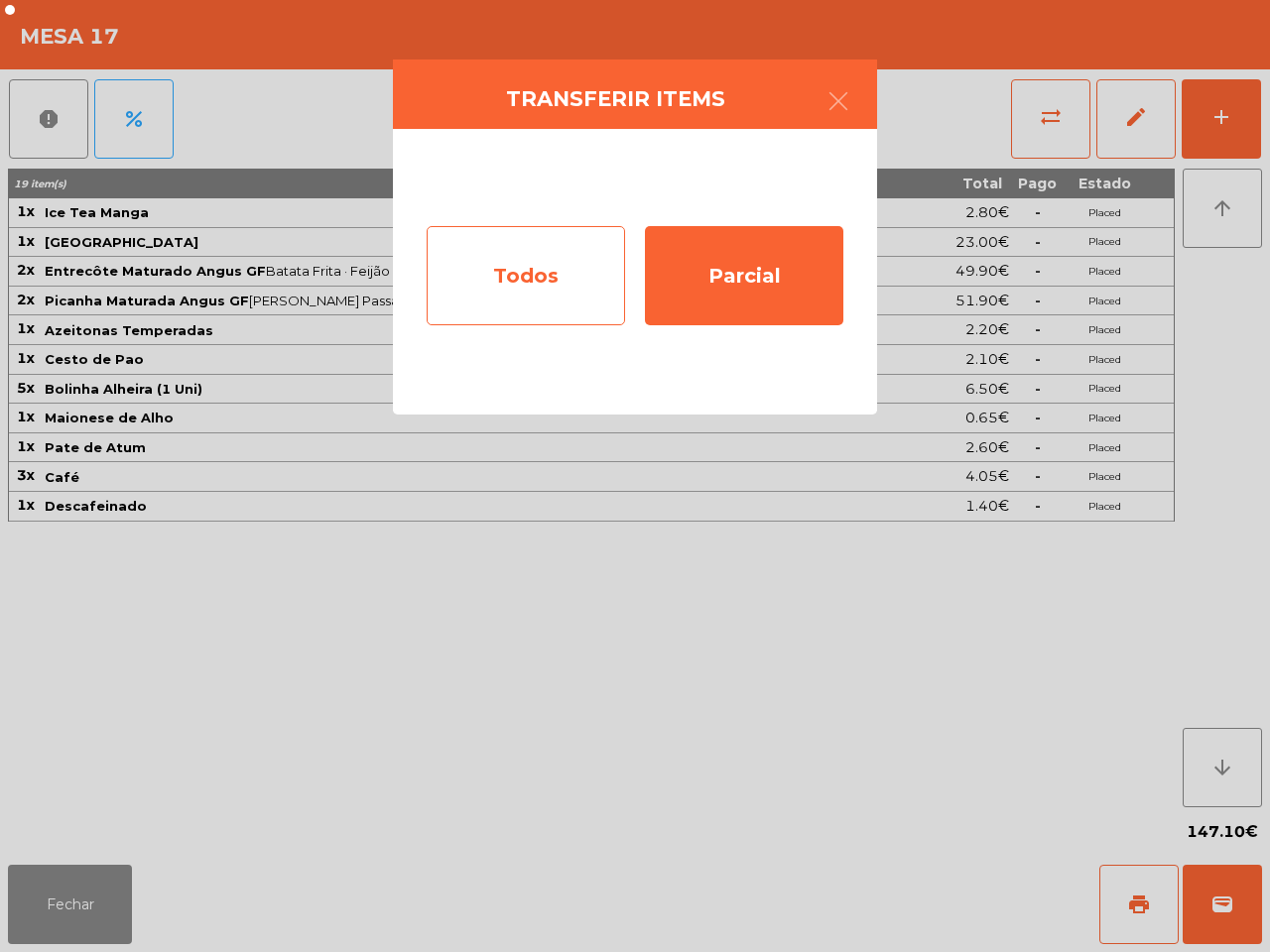 click on "Todos" 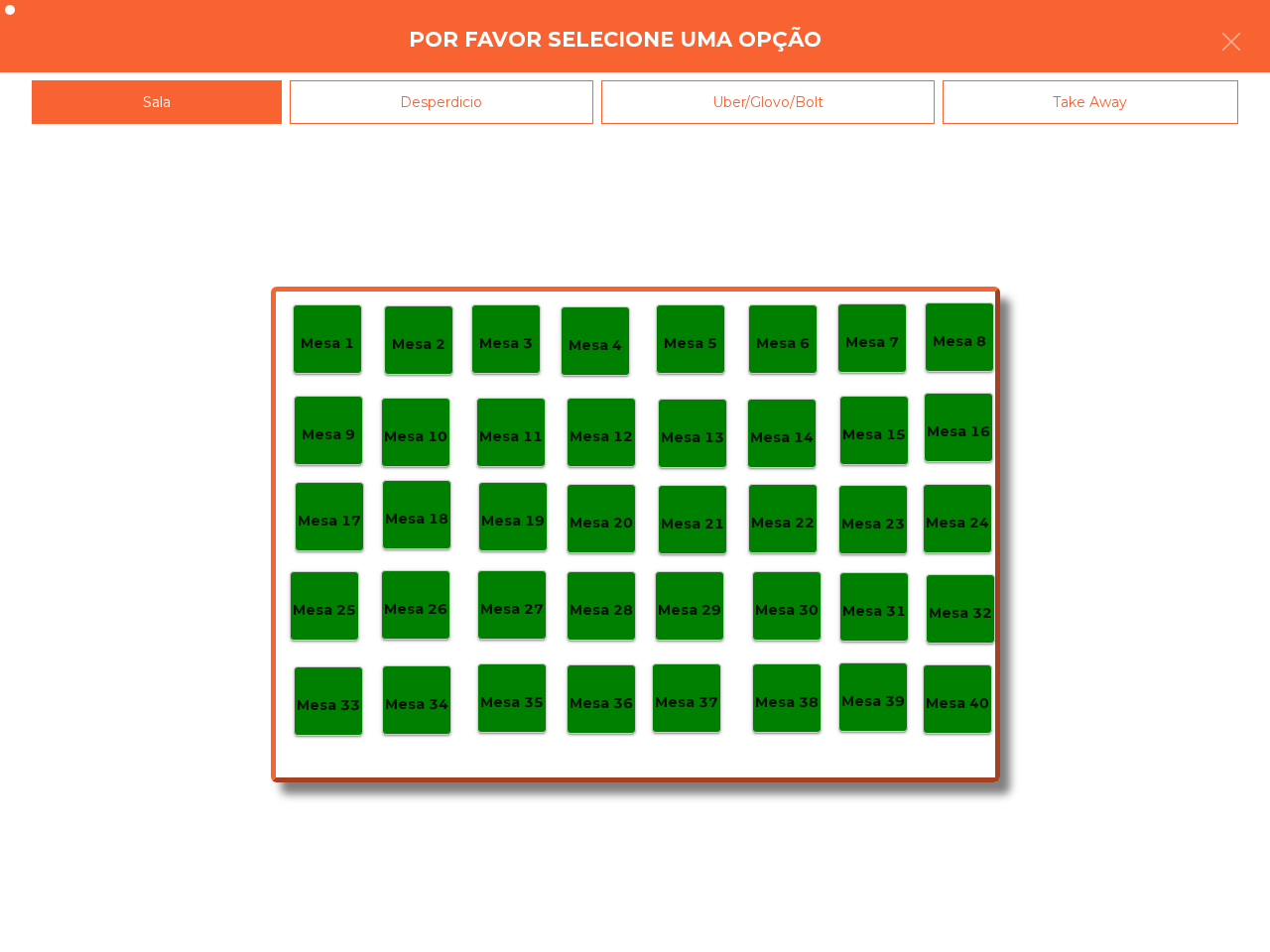 click on "Mesa 37" 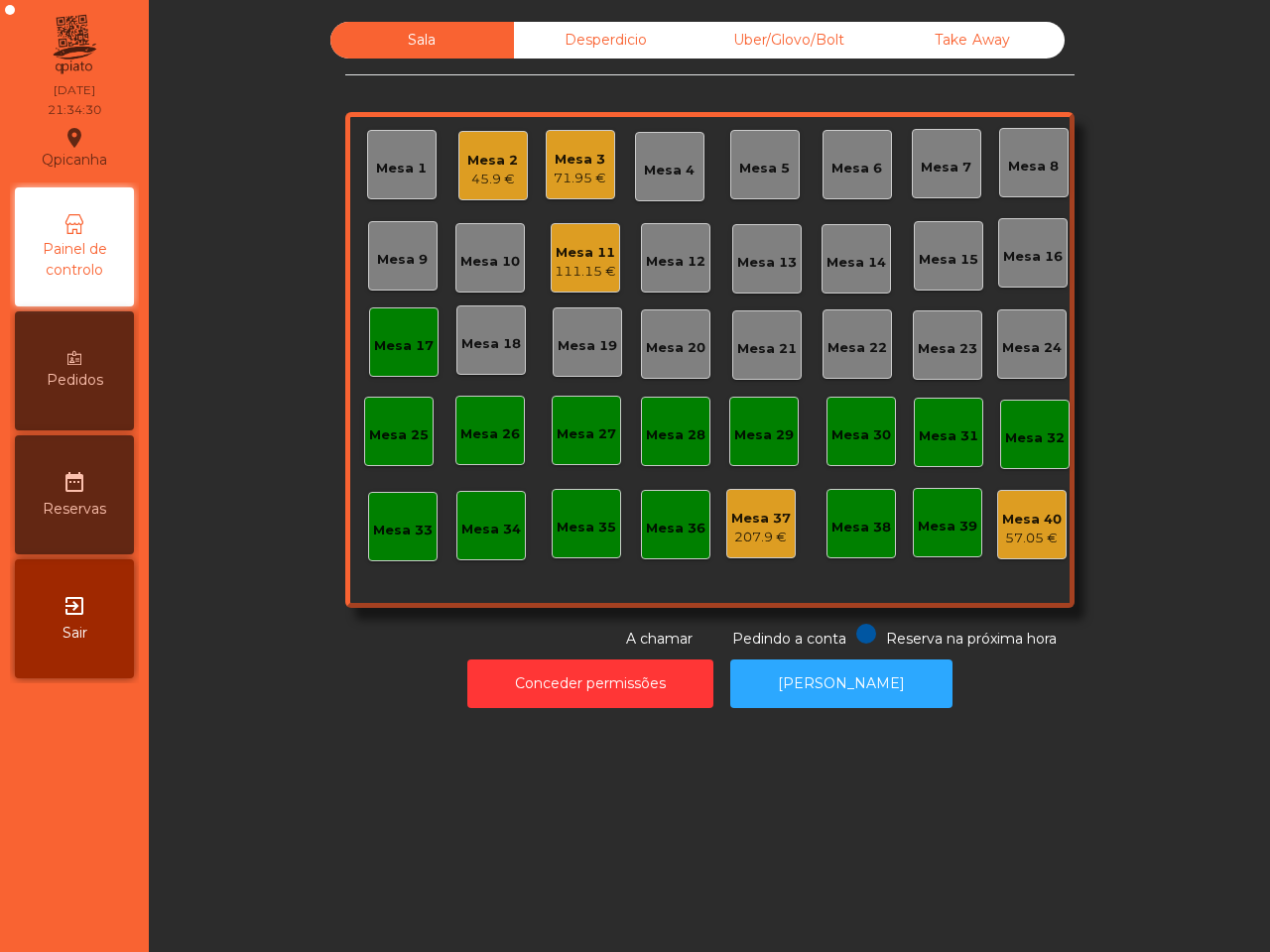 drag, startPoint x: 764, startPoint y: 615, endPoint x: 522, endPoint y: 291, distance: 404.40079 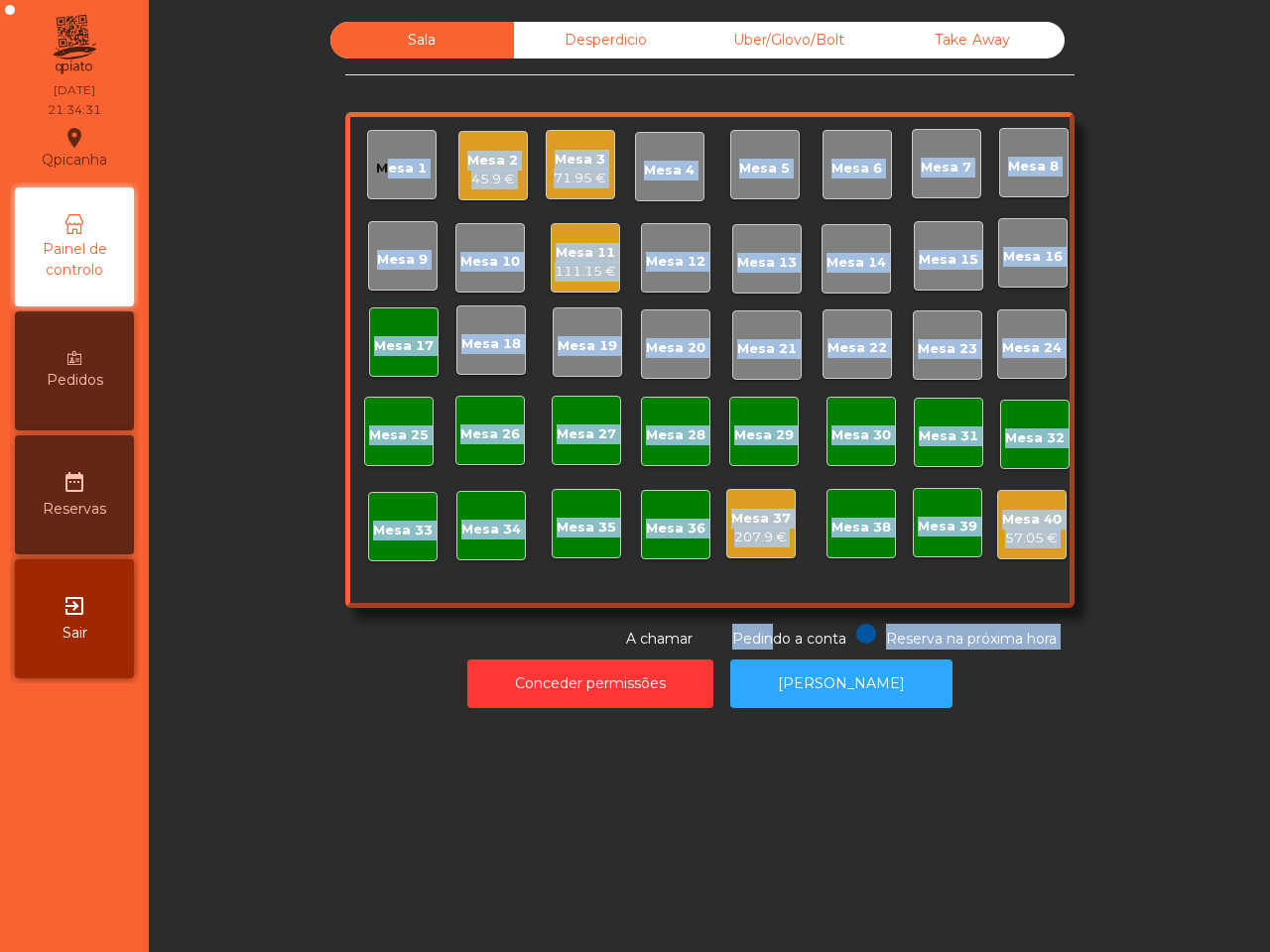 click on "111.15 €" 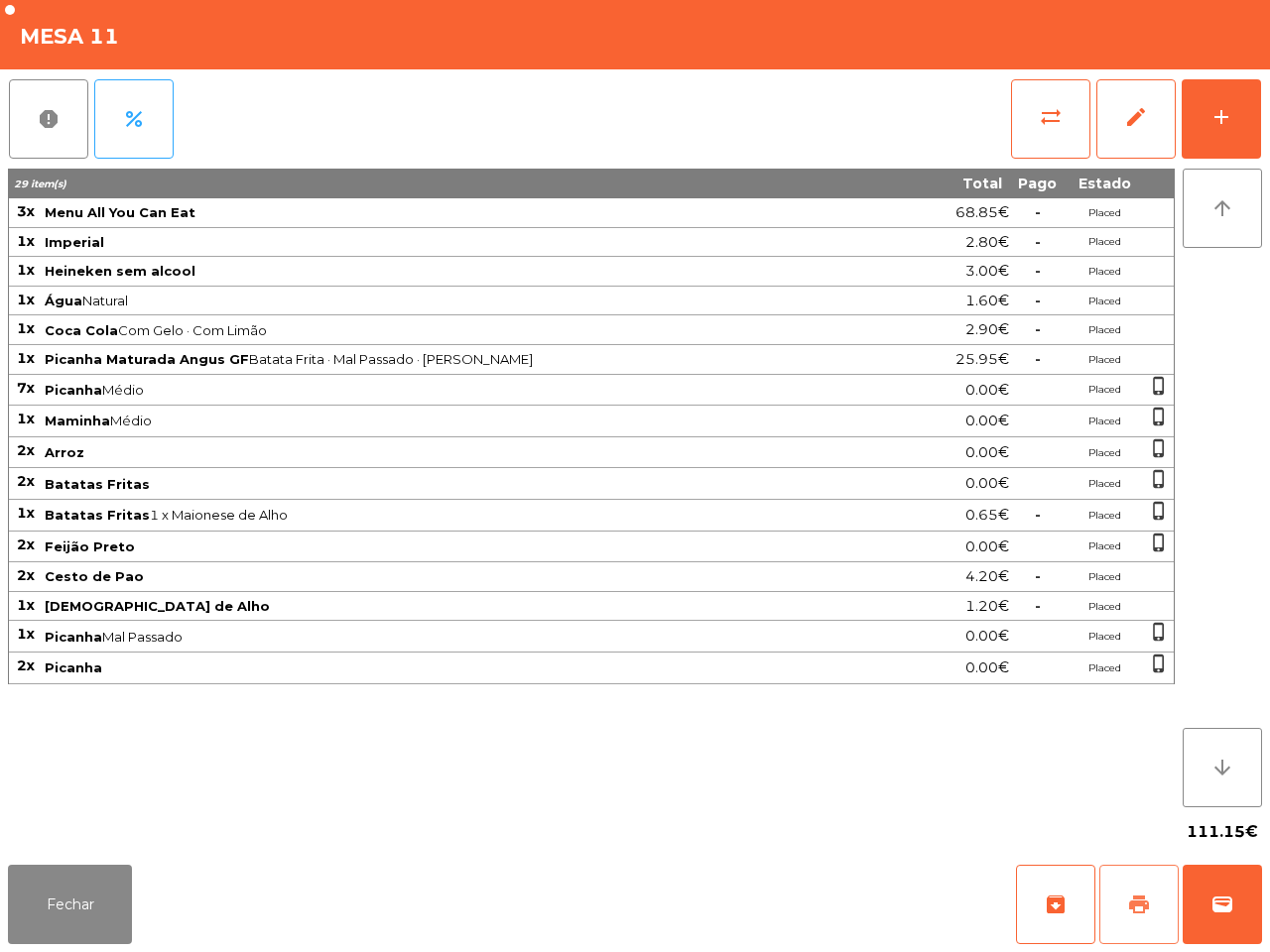 click on "print" 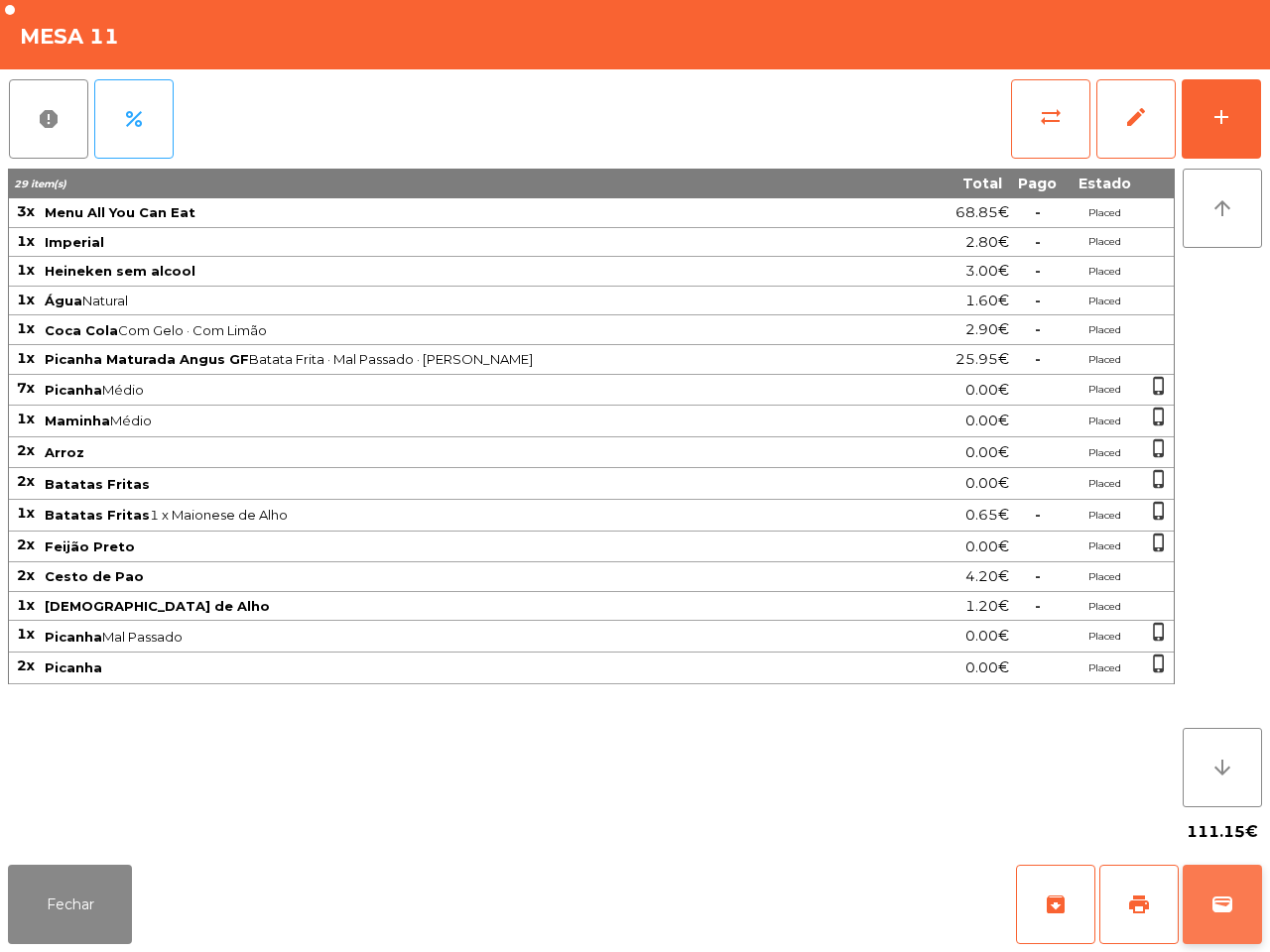 click on "wallet" 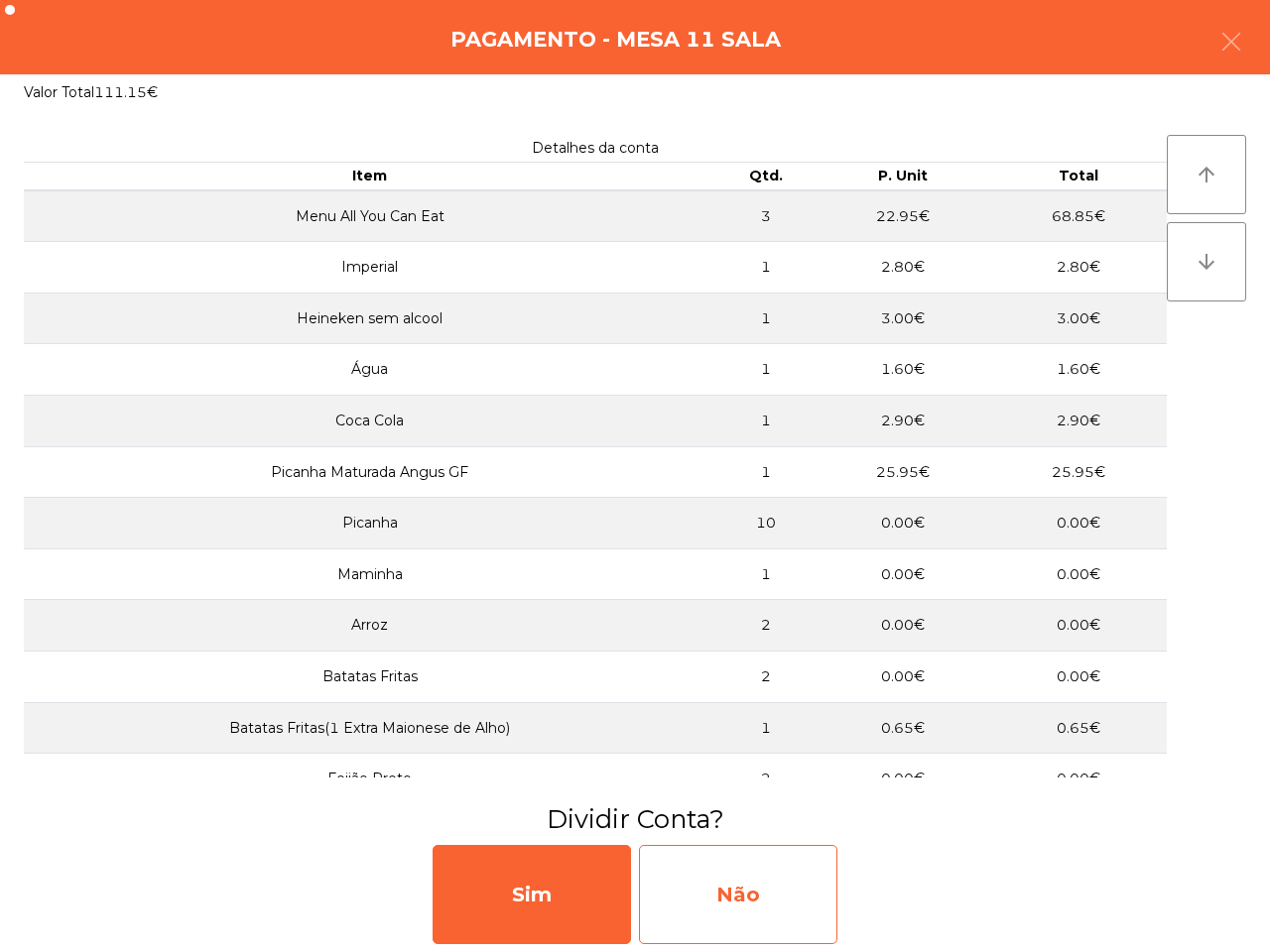 click on "Não" 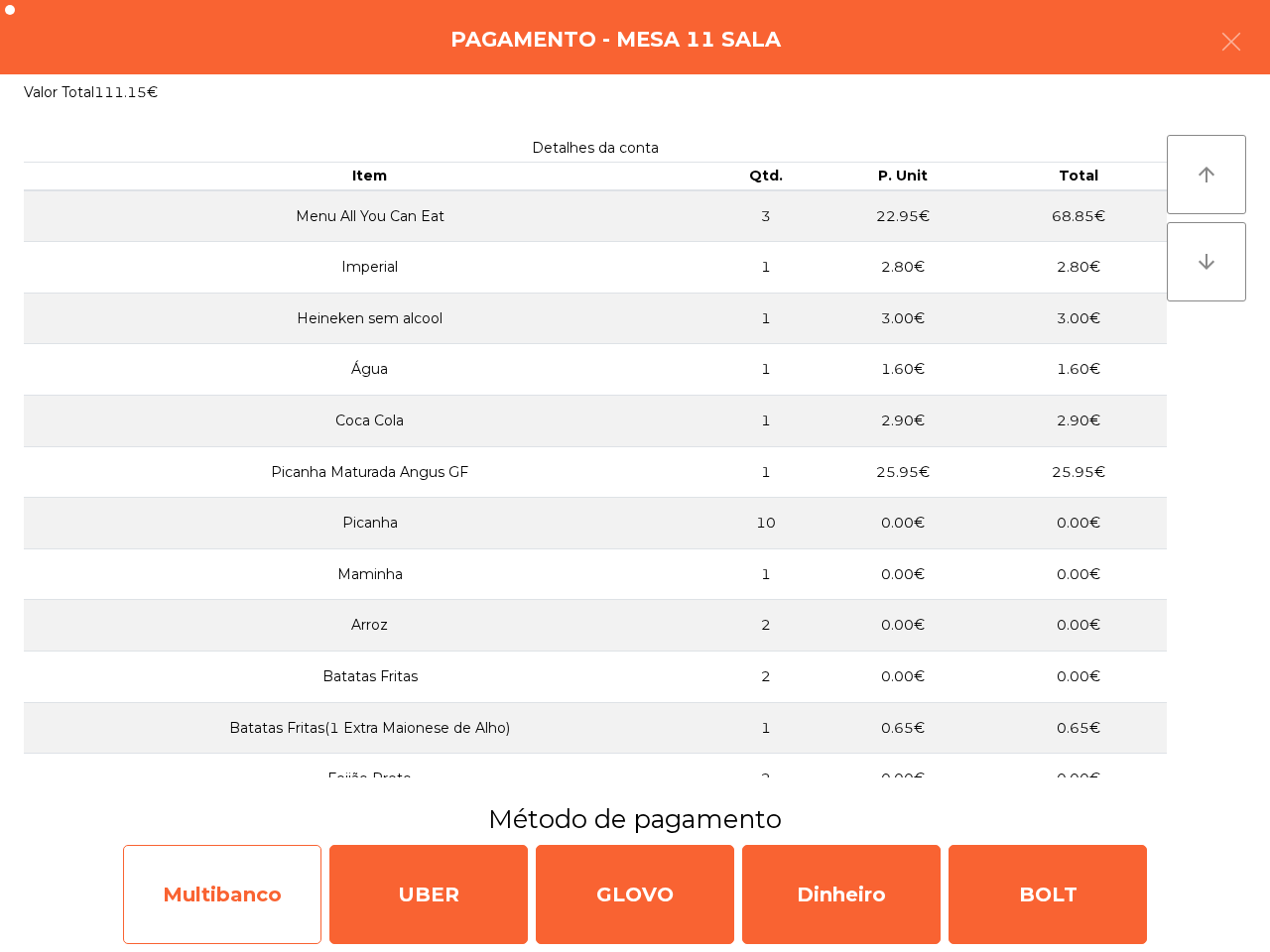 click on "Multibanco" 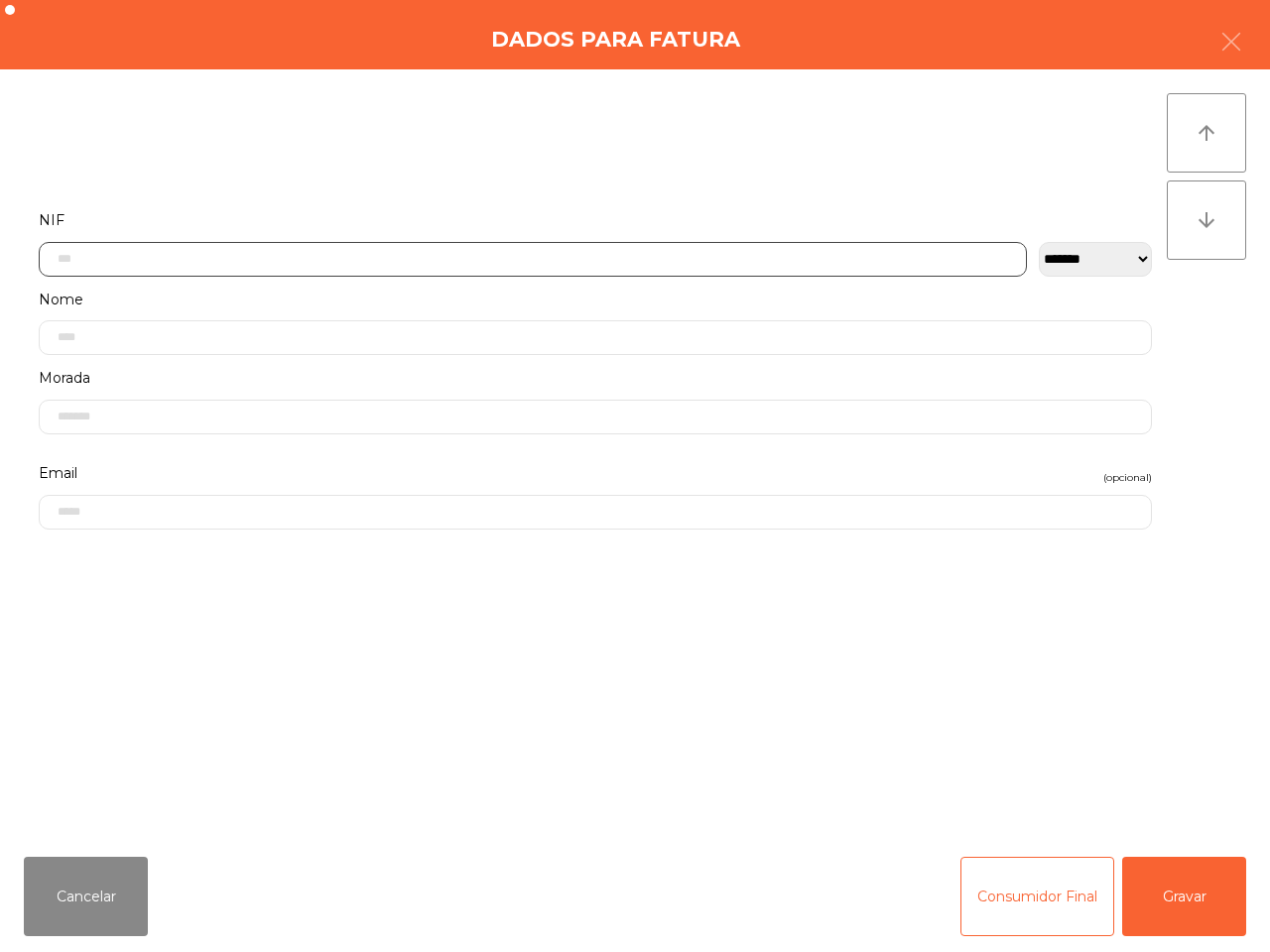 click 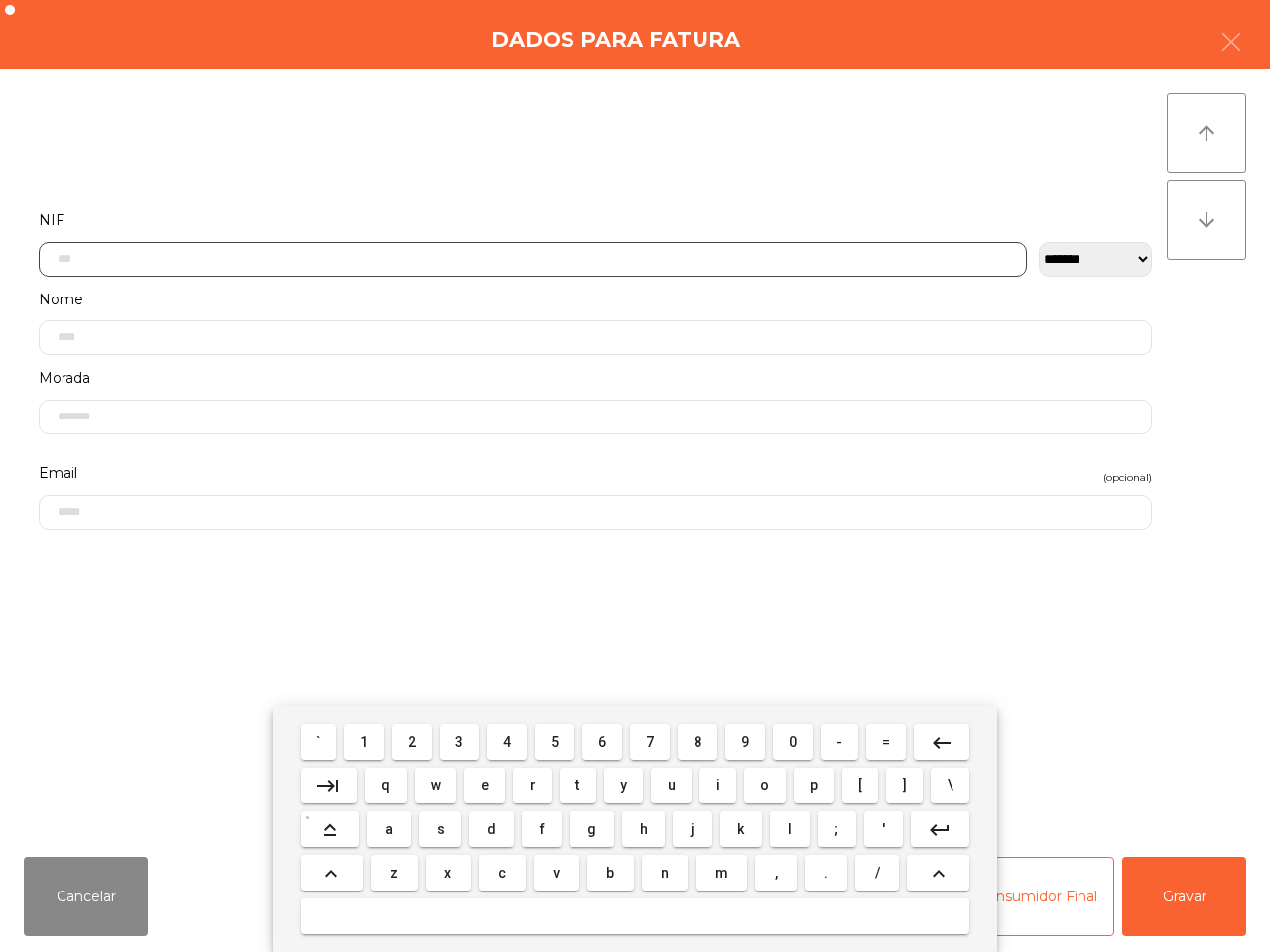 scroll, scrollTop: 111, scrollLeft: 0, axis: vertical 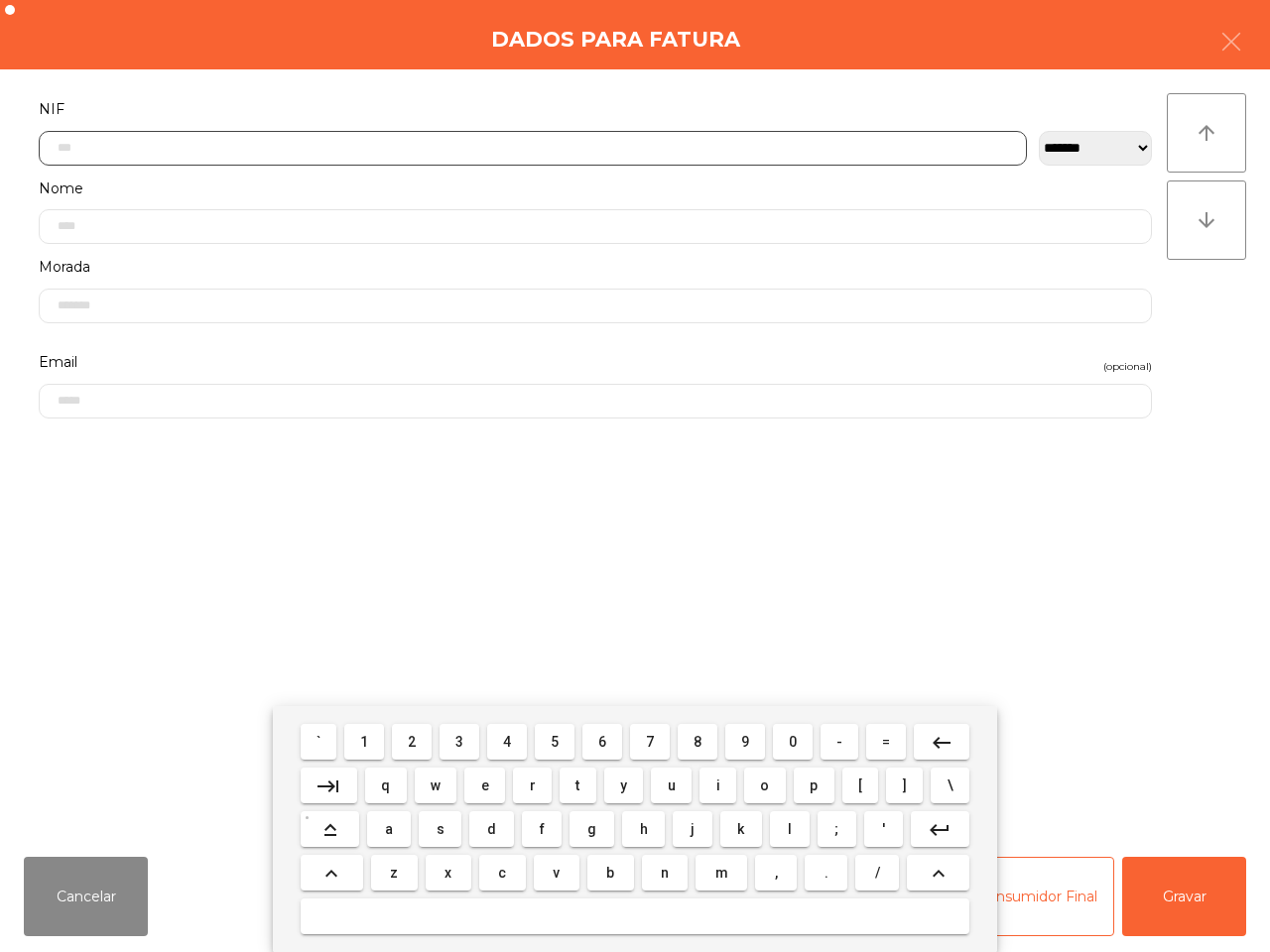drag, startPoint x: 360, startPoint y: 742, endPoint x: 425, endPoint y: 750, distance: 65.490457 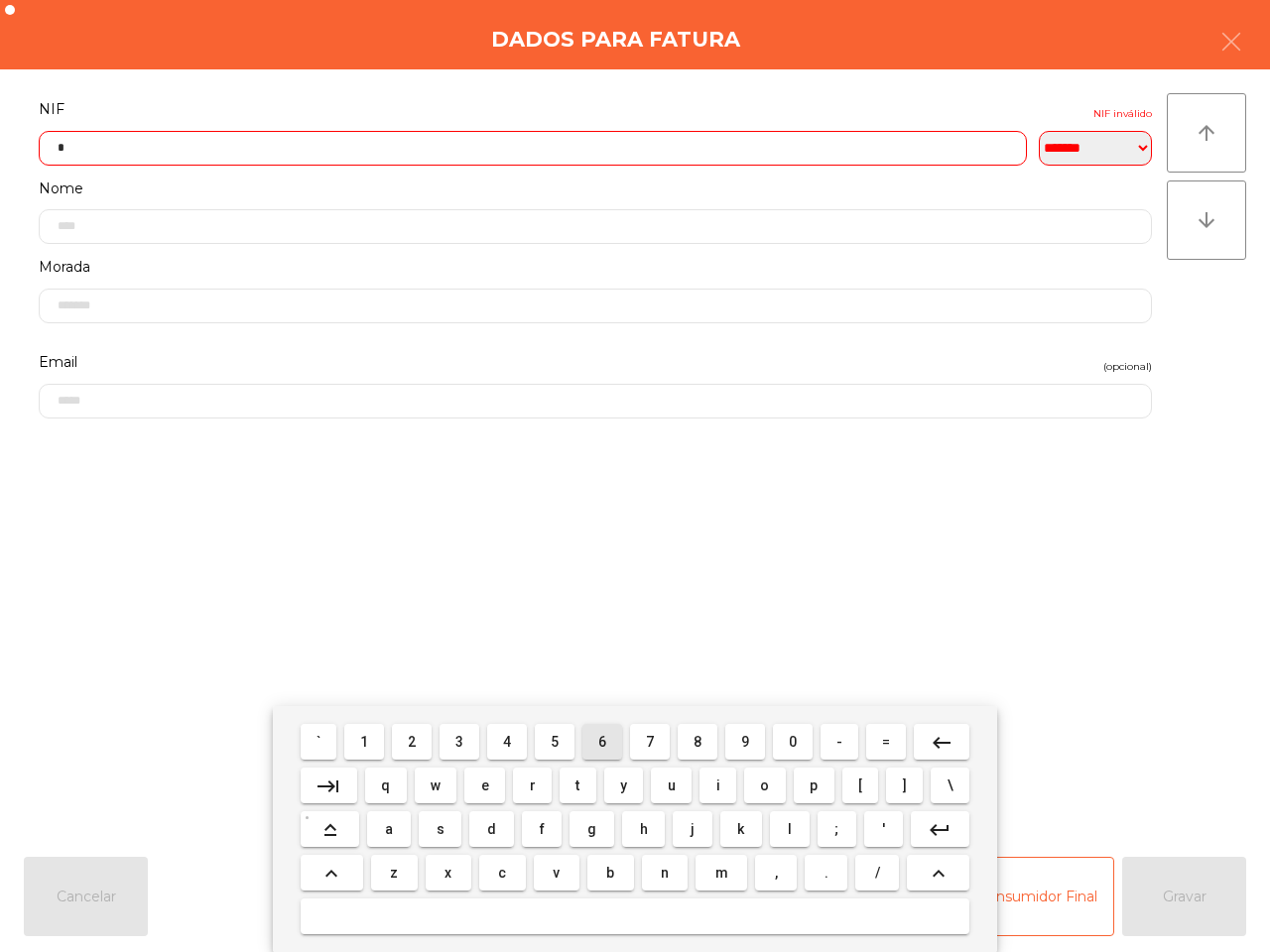 drag, startPoint x: 611, startPoint y: 740, endPoint x: 595, endPoint y: 740, distance: 16 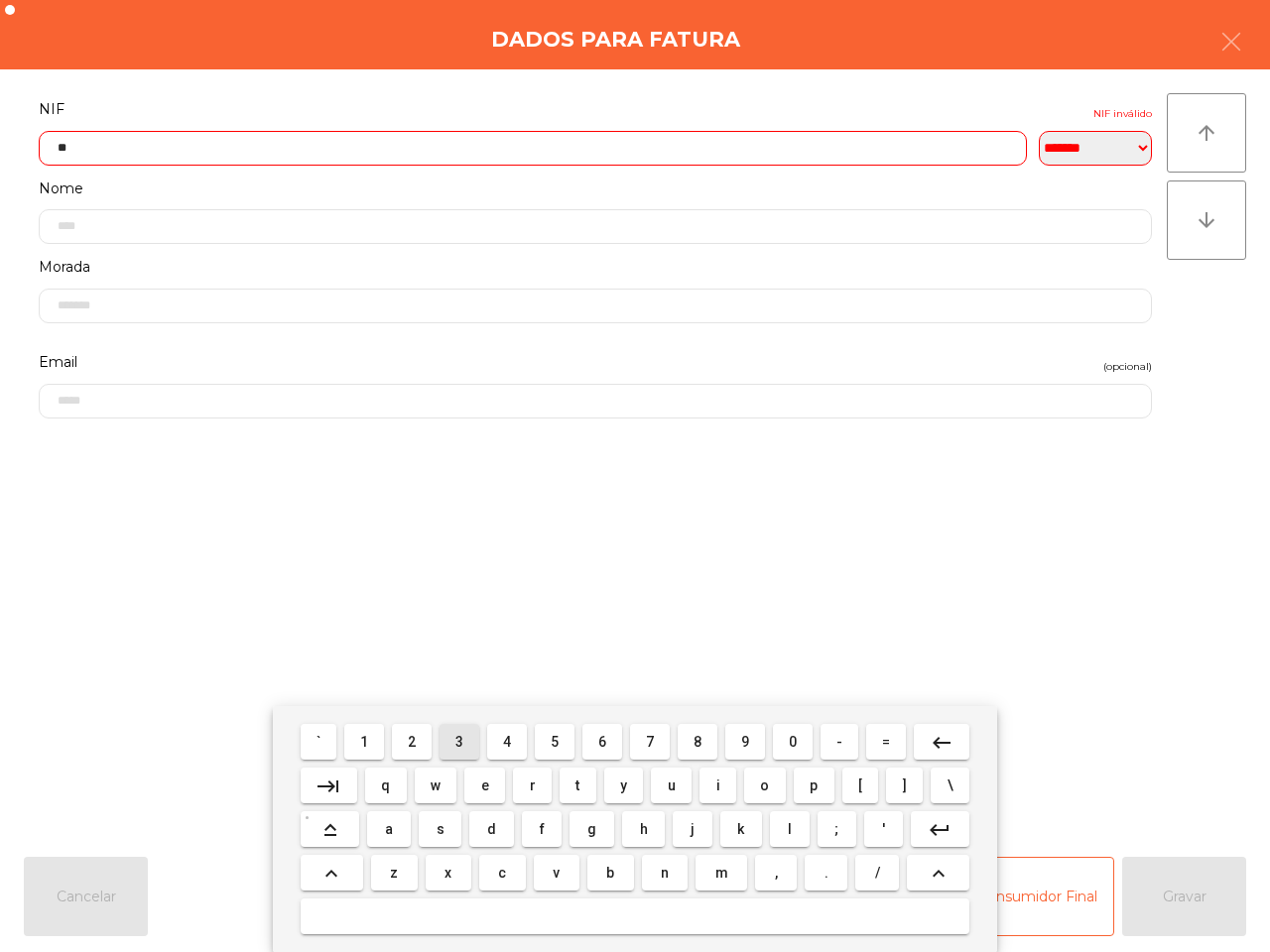click on "3" at bounding box center (459, 742) 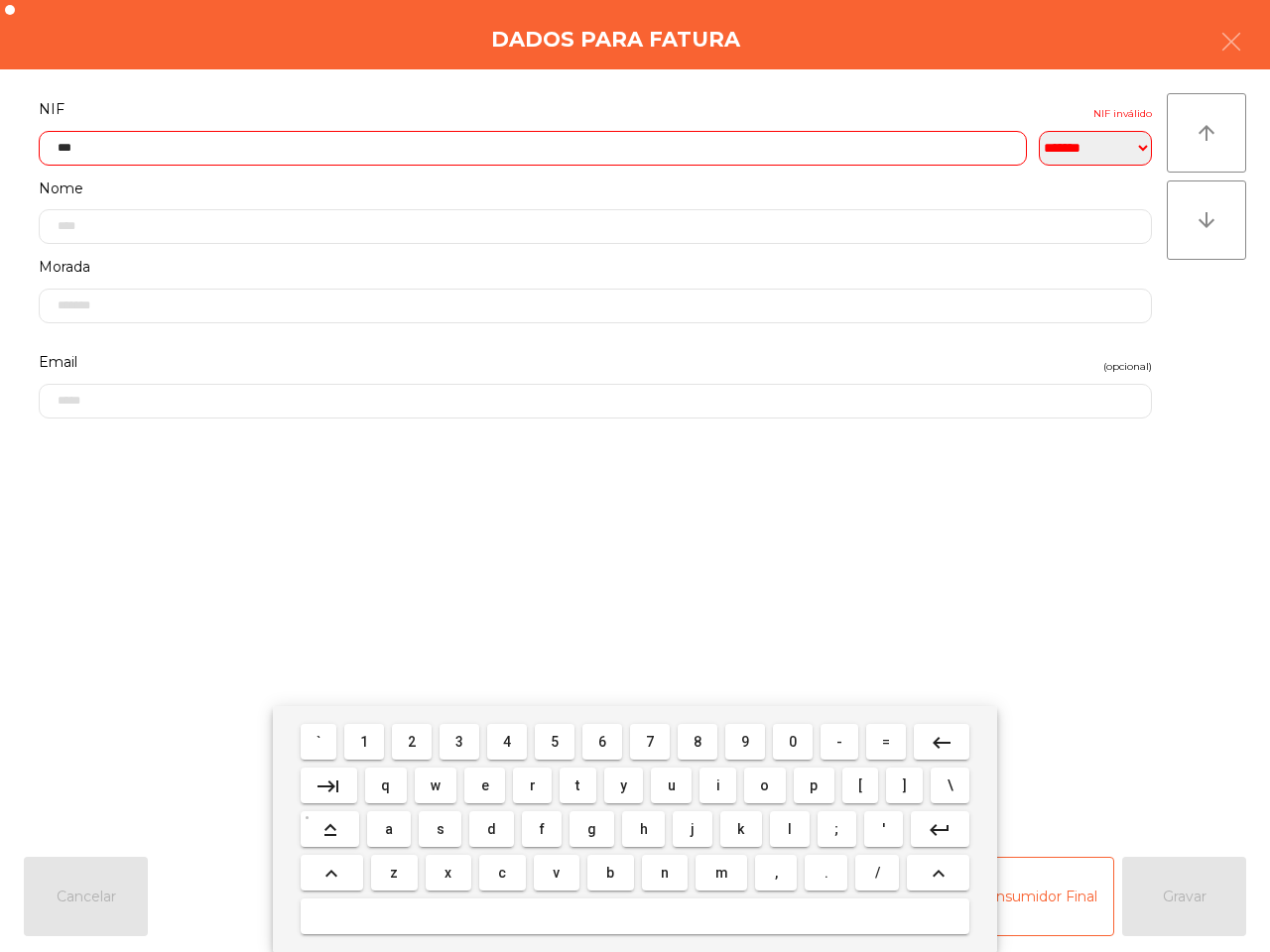 click on "2" at bounding box center [412, 742] 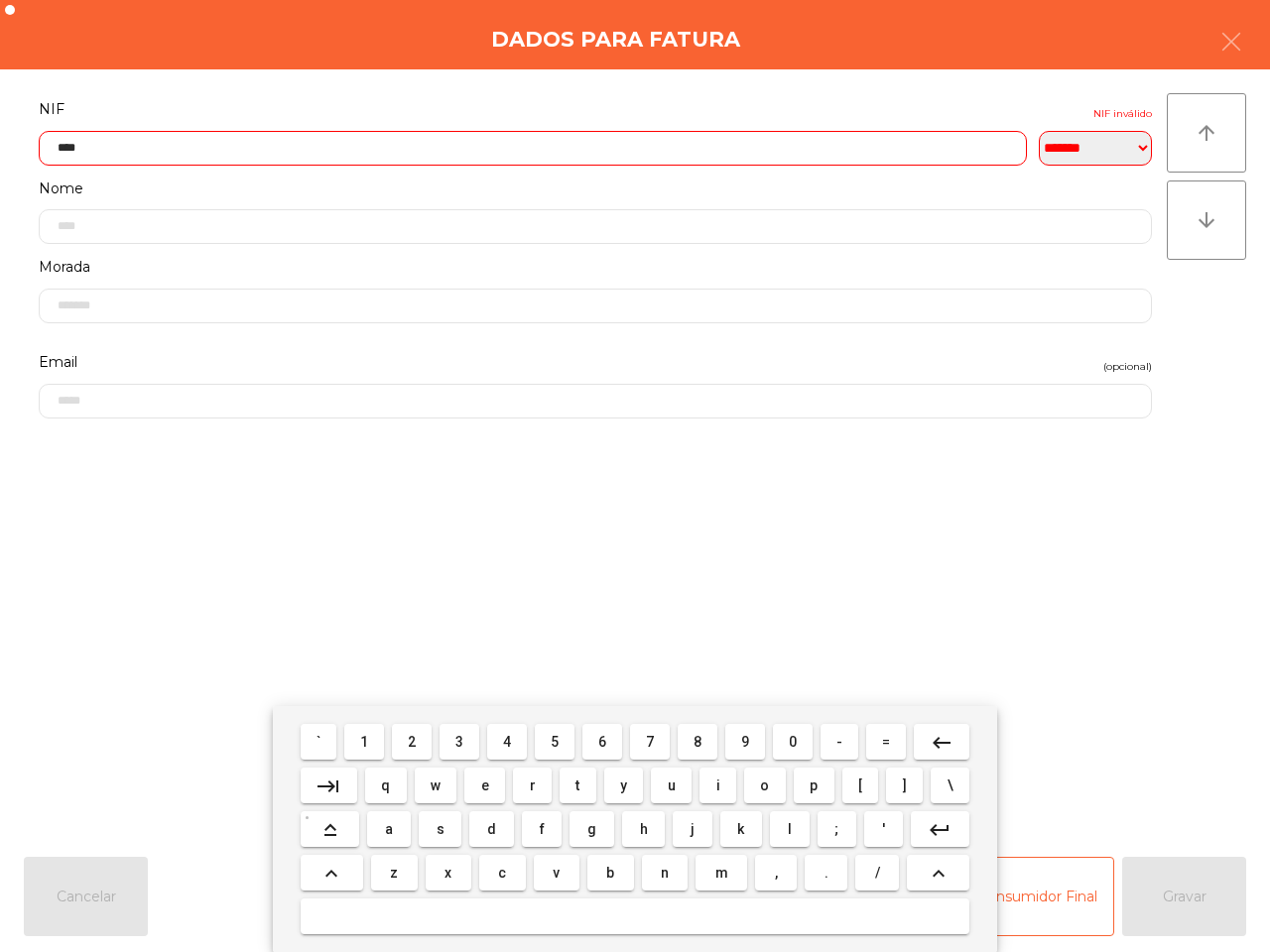 drag, startPoint x: 586, startPoint y: 739, endPoint x: 568, endPoint y: 735, distance: 18.439089 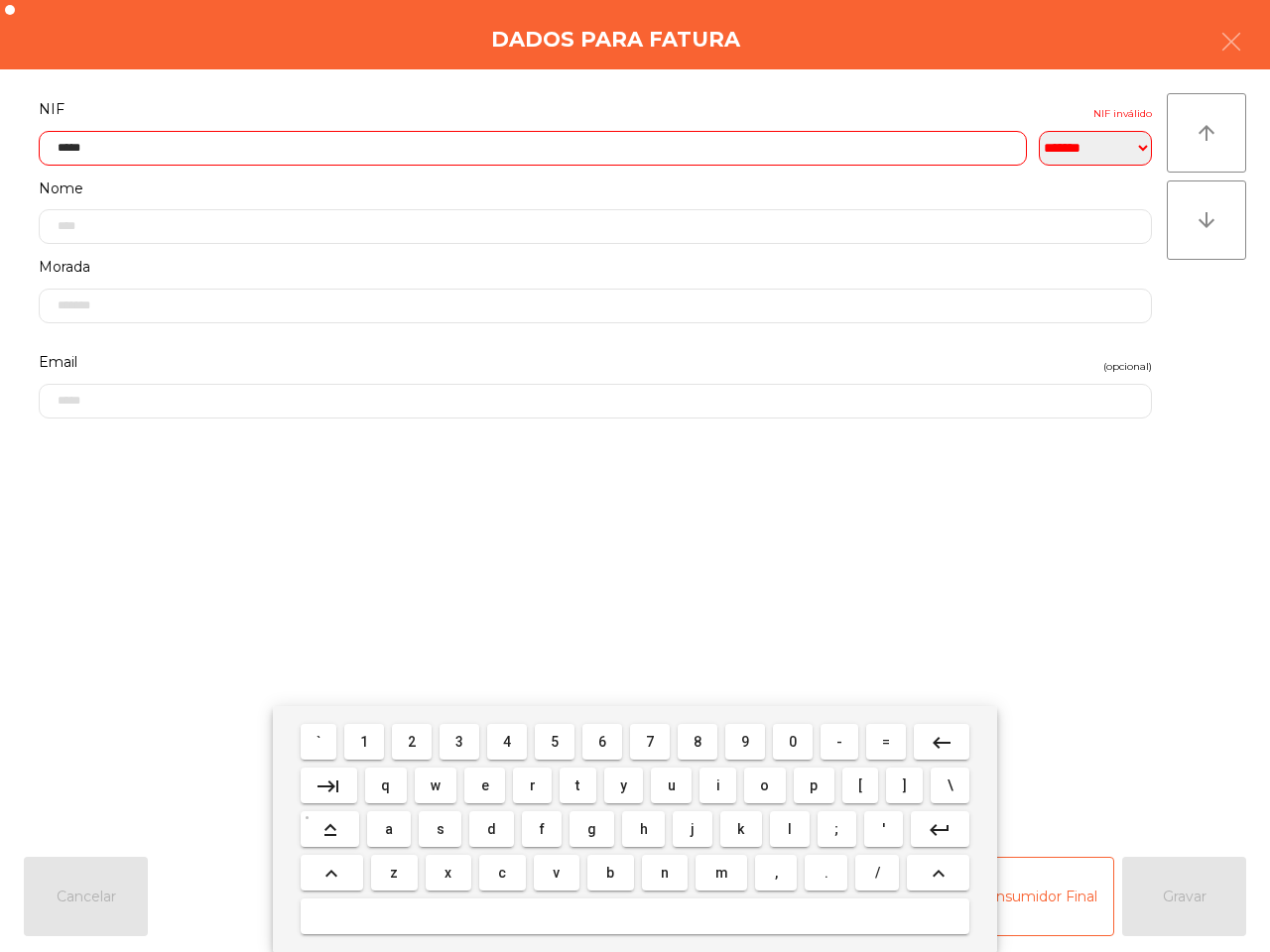 click on "1" at bounding box center [364, 742] 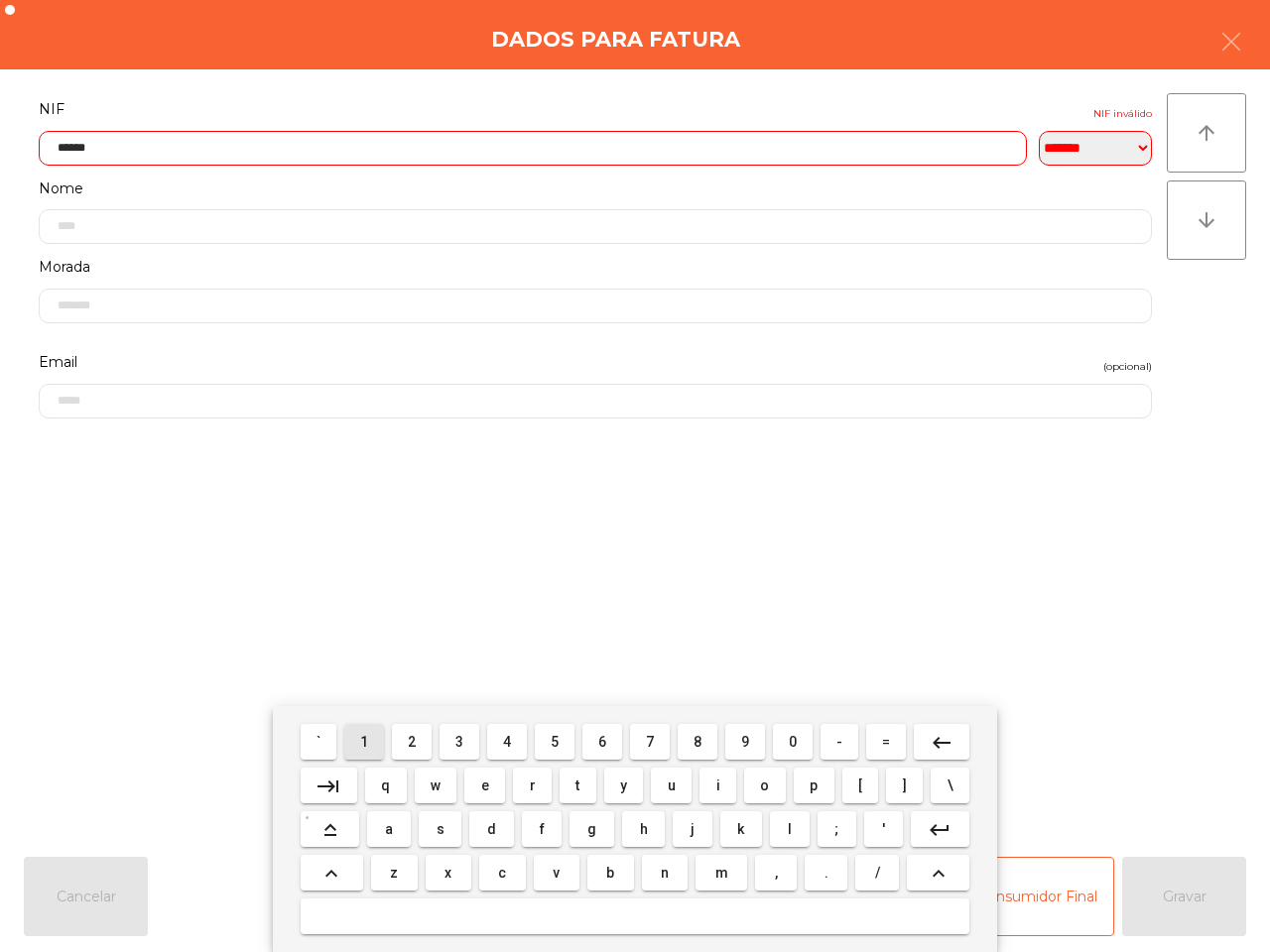 click on "9" at bounding box center (745, 742) 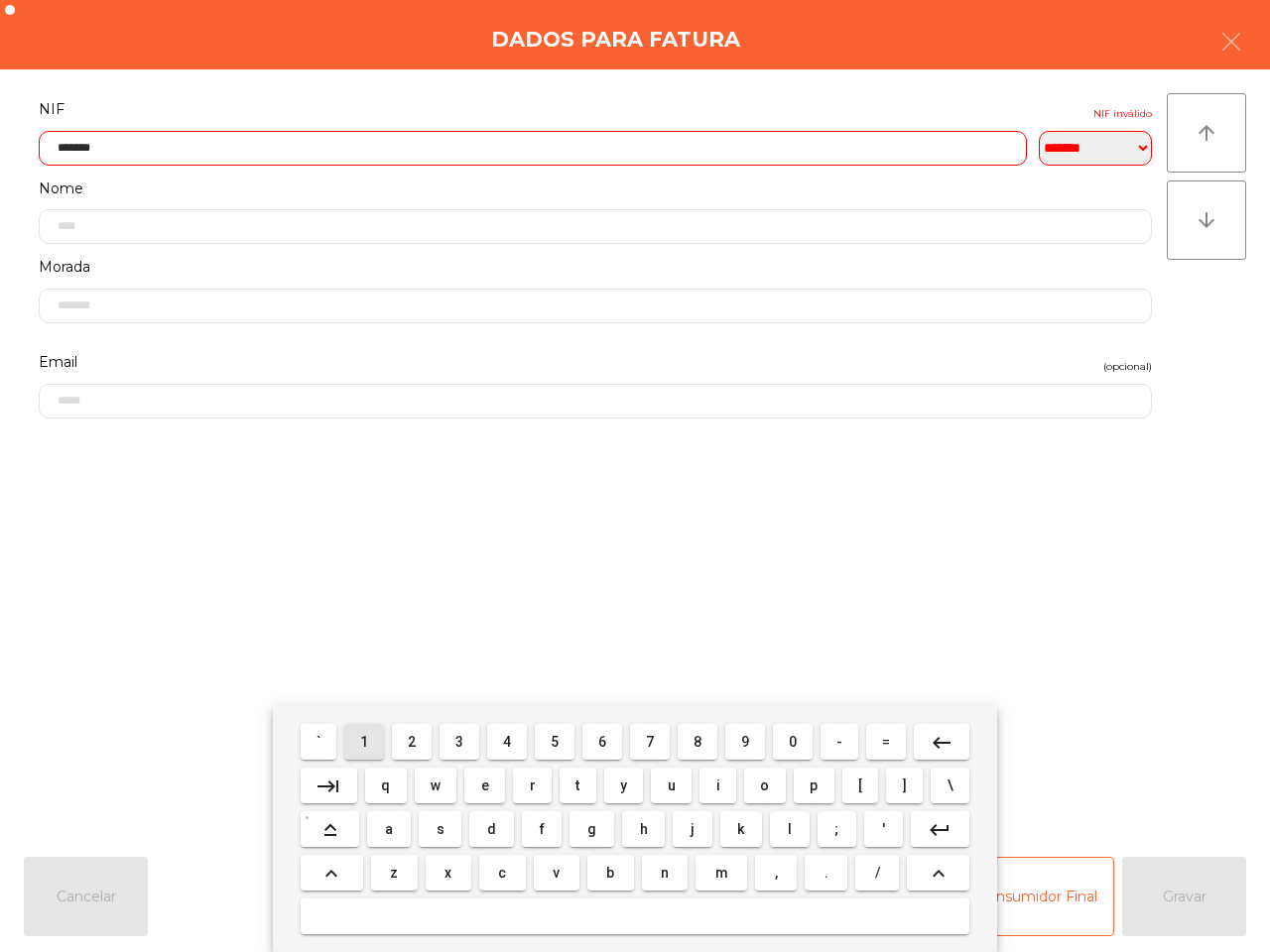 click on "1" at bounding box center (364, 742) 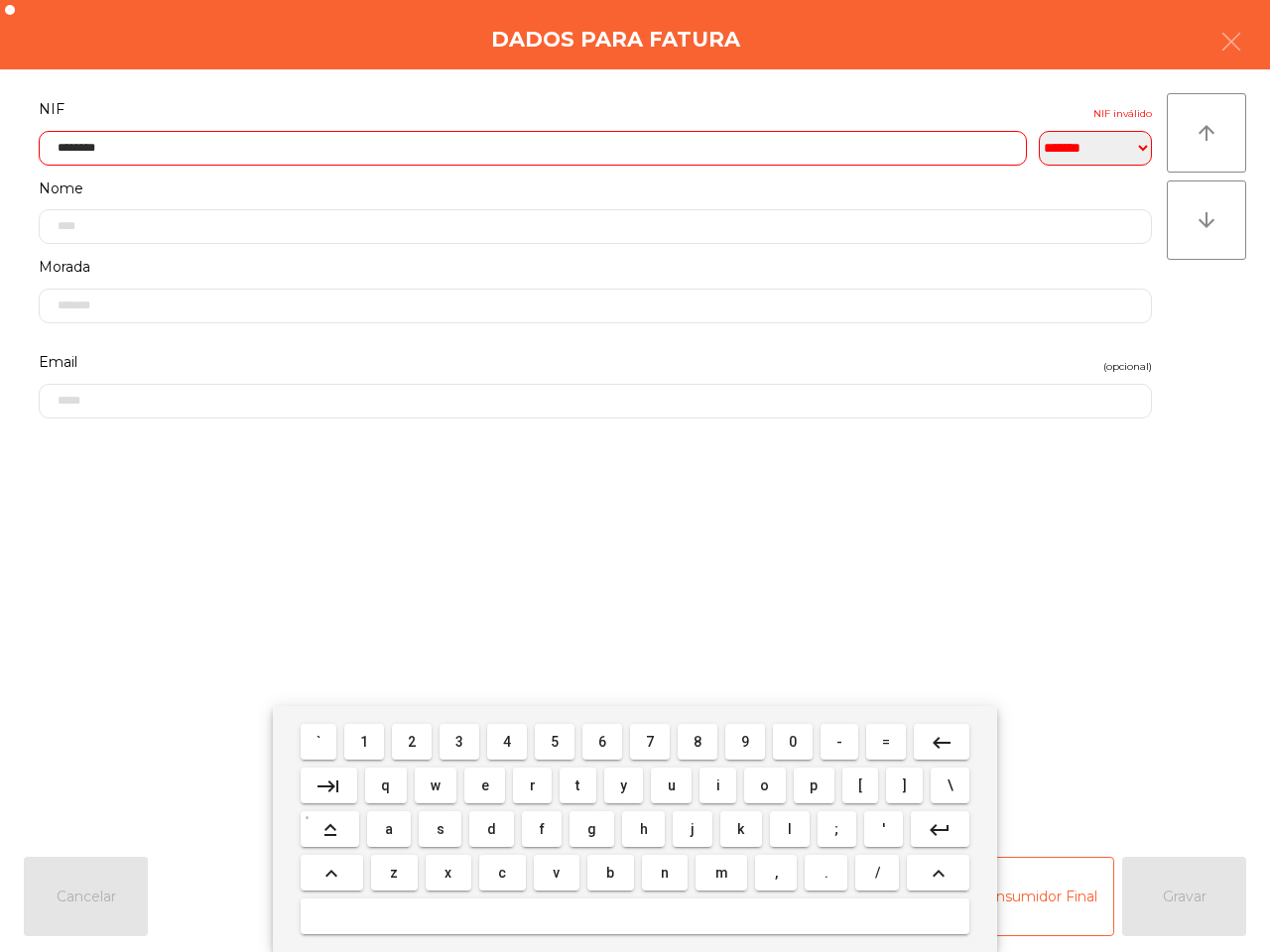 click on "1" at bounding box center [364, 742] 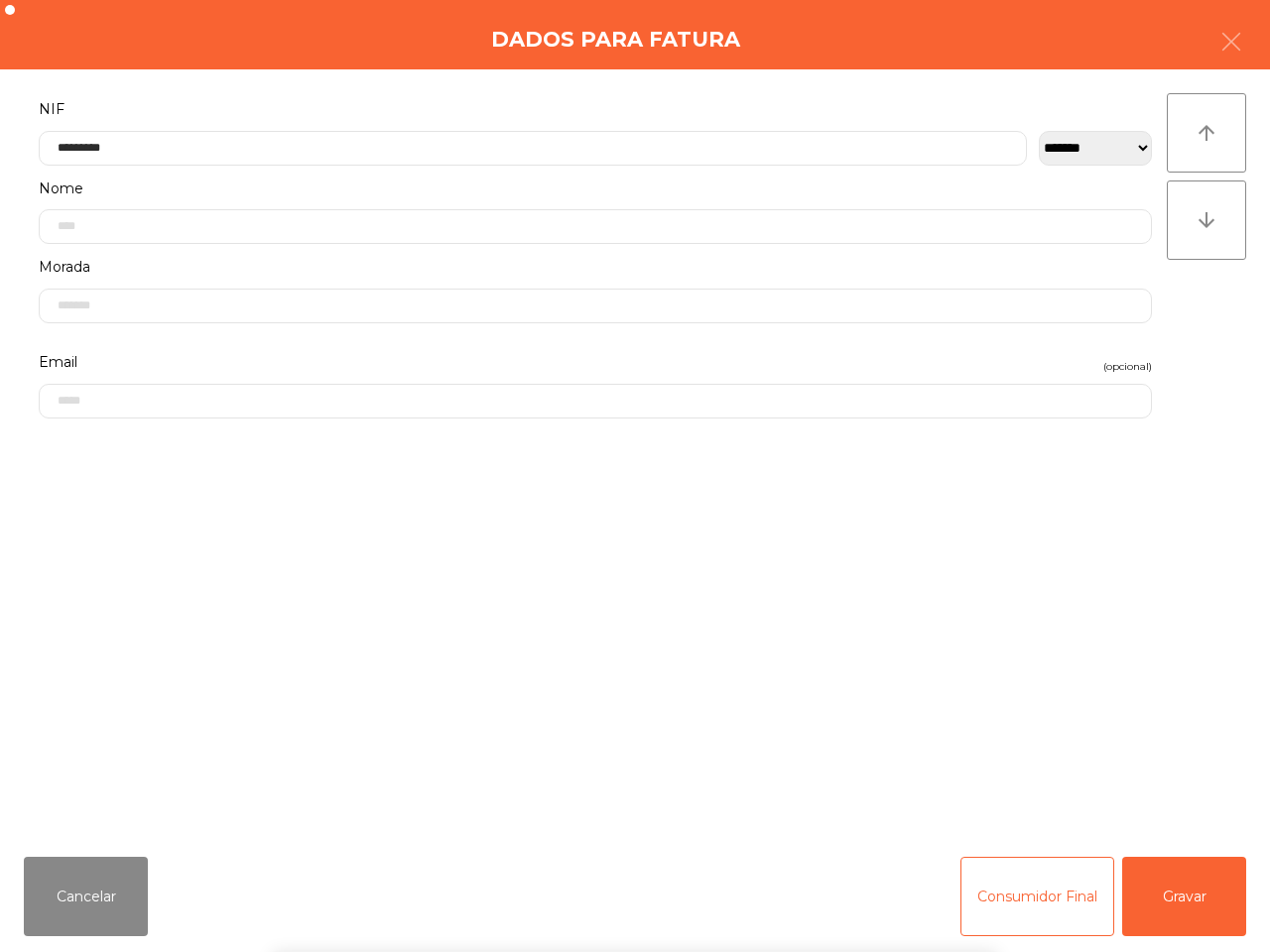 click on "` 1 2 3 4 5 6 7 8 9 0 - = keyboard_backspace keyboard_tab q w e r t y u i o p [ ] \ keyboard_capslock a s d f g h j k l ; ' keyboard_return keyboard_arrow_up z x c v b n m , . / keyboard_arrow_up" at bounding box center (635, 829) 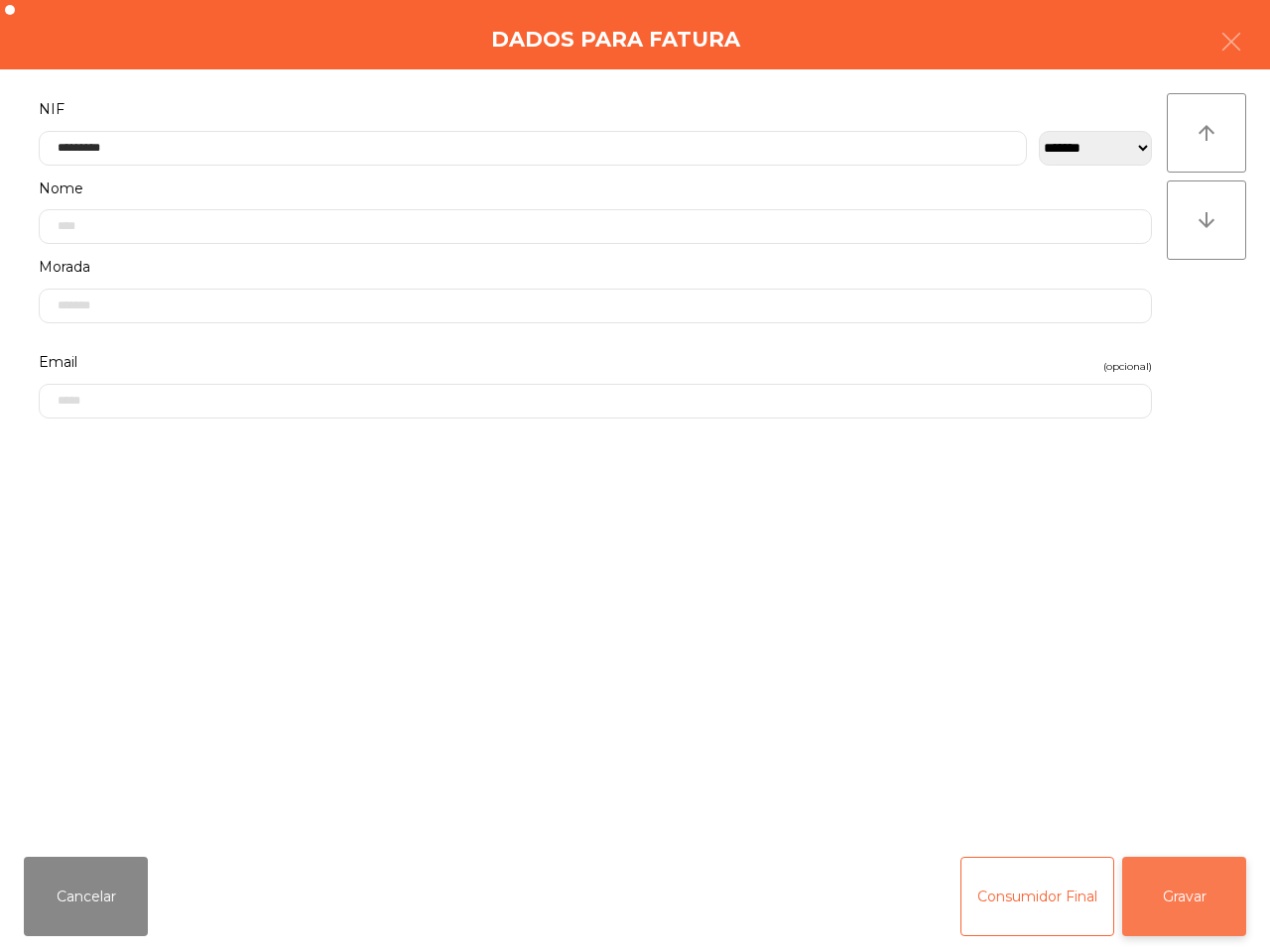 click on "Gravar" 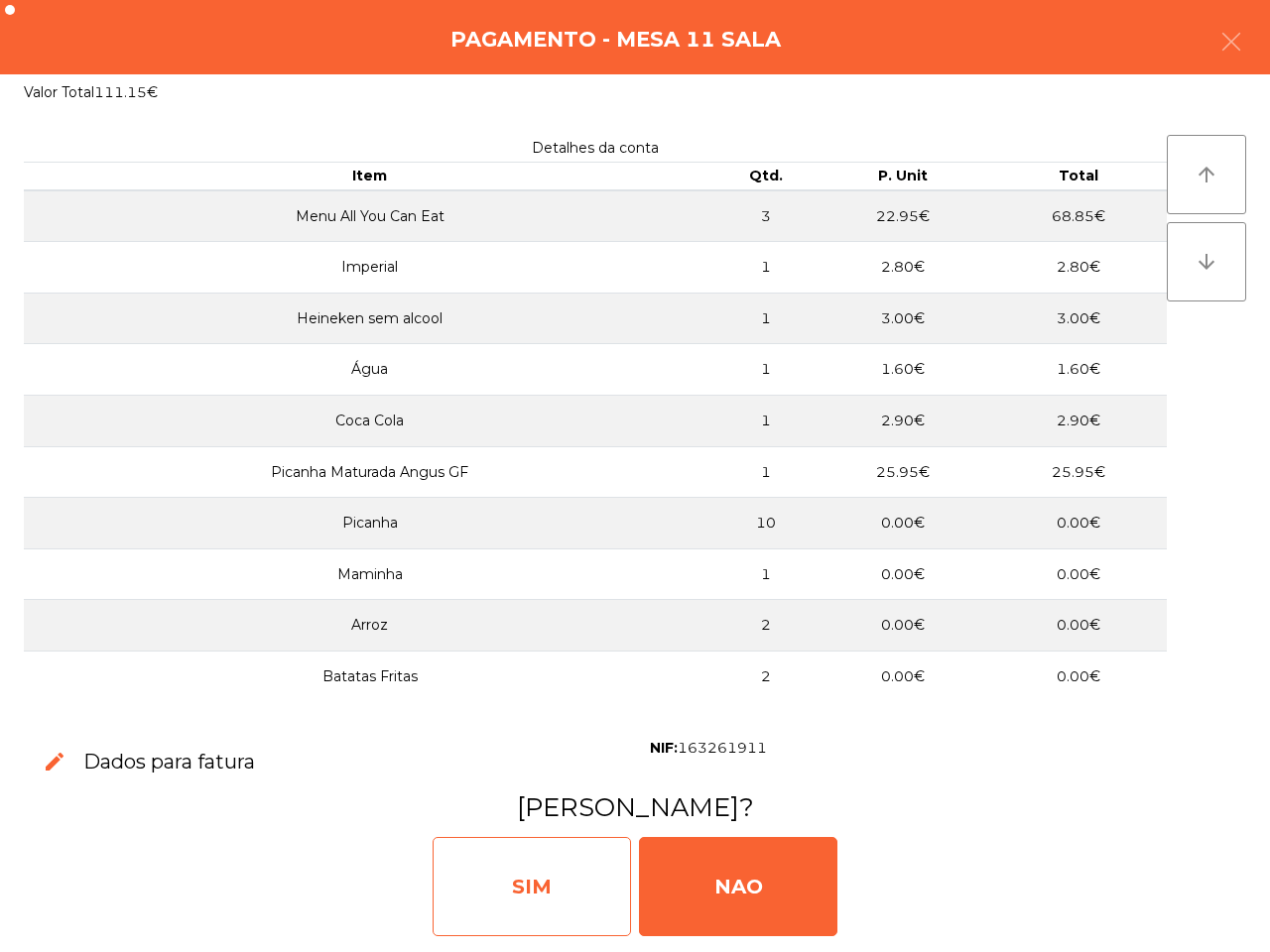 click on "SIM" 